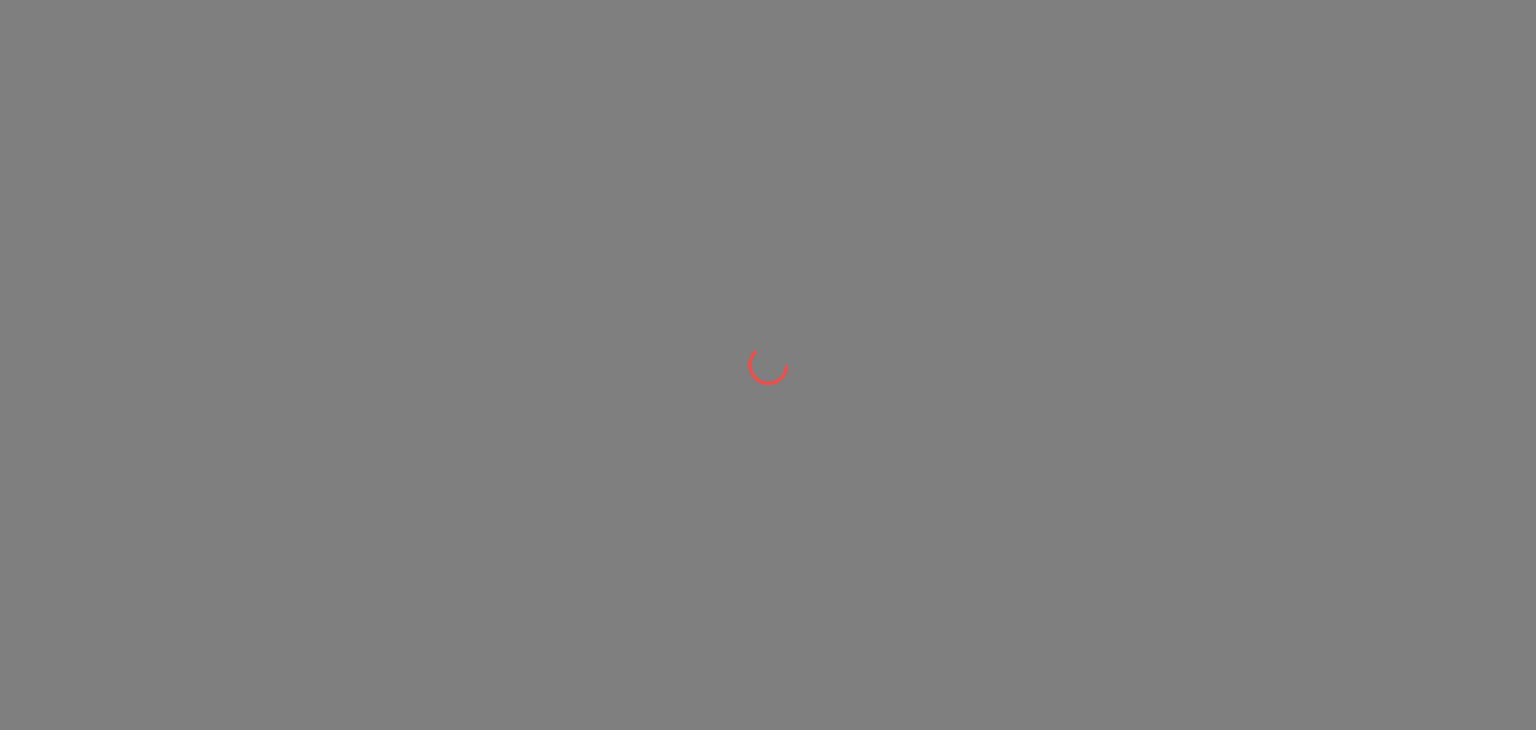 scroll, scrollTop: 0, scrollLeft: 0, axis: both 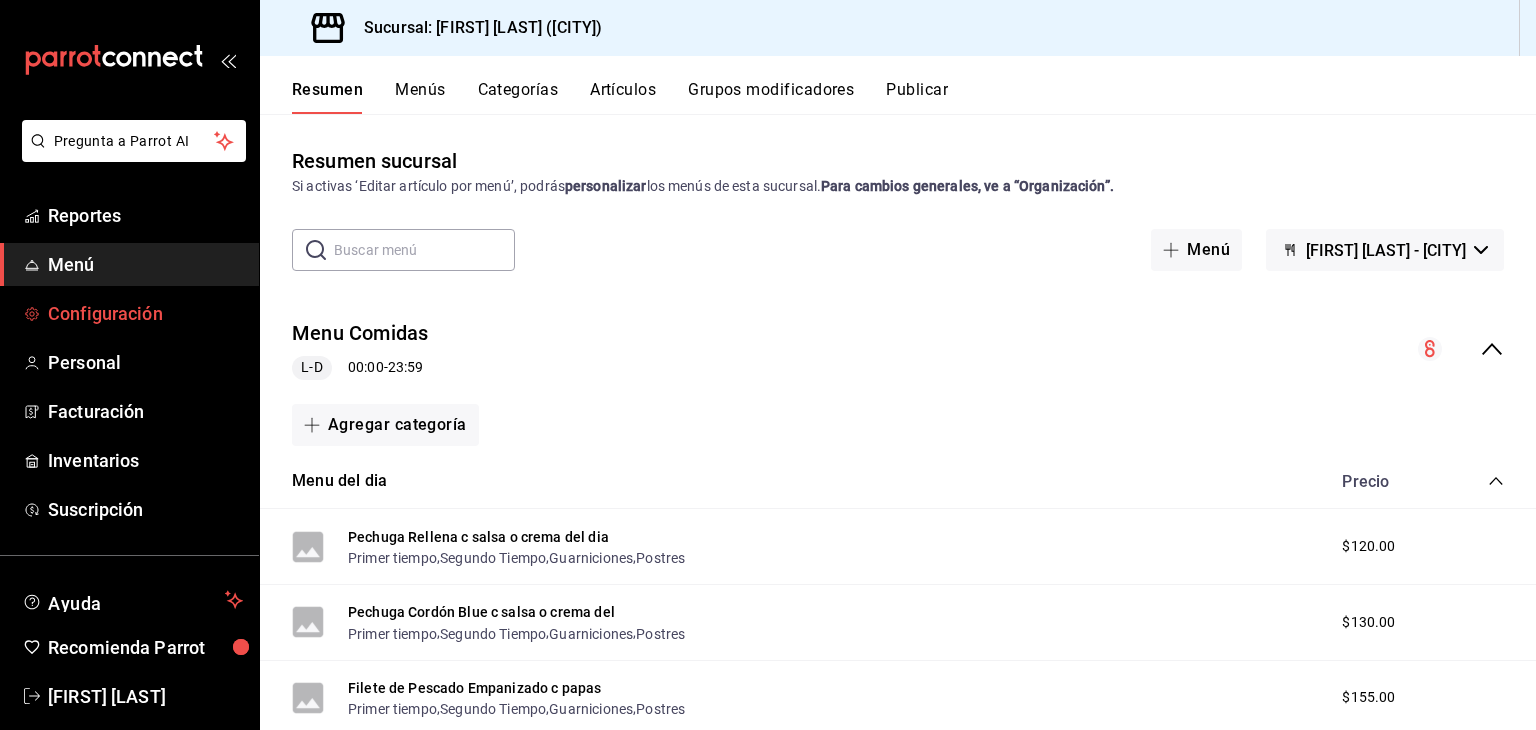 click on "Configuración" at bounding box center (145, 313) 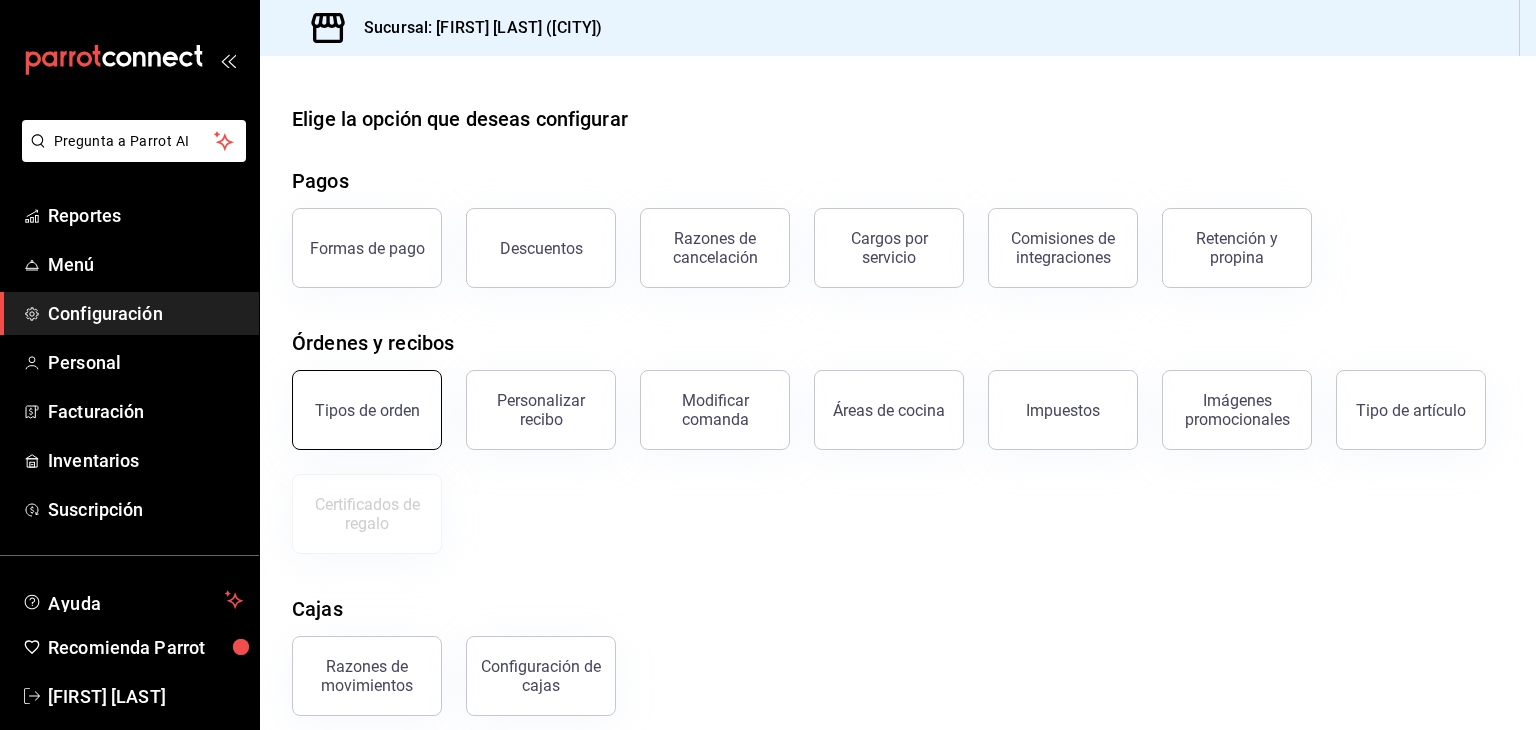 click on "Tipos de orden" at bounding box center (367, 410) 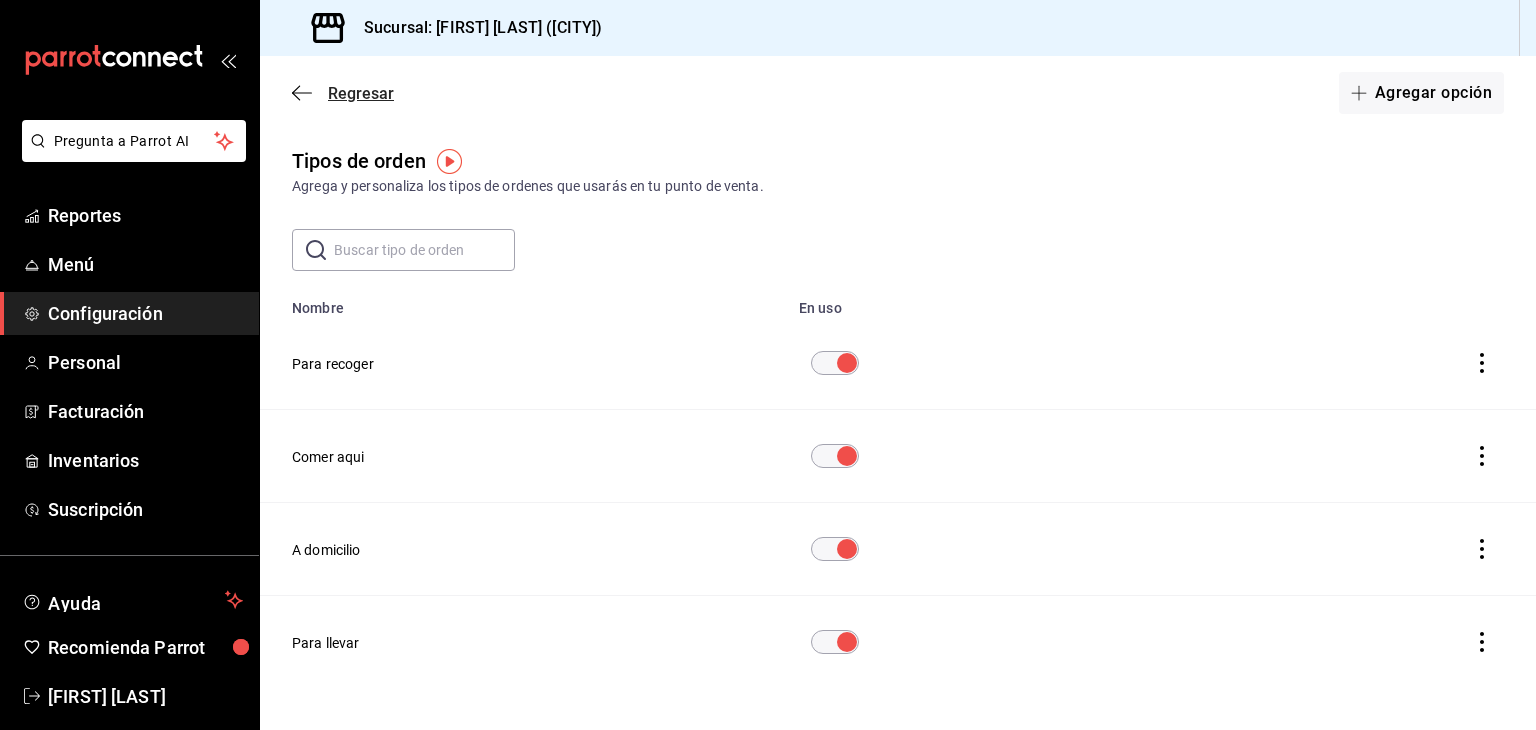 click 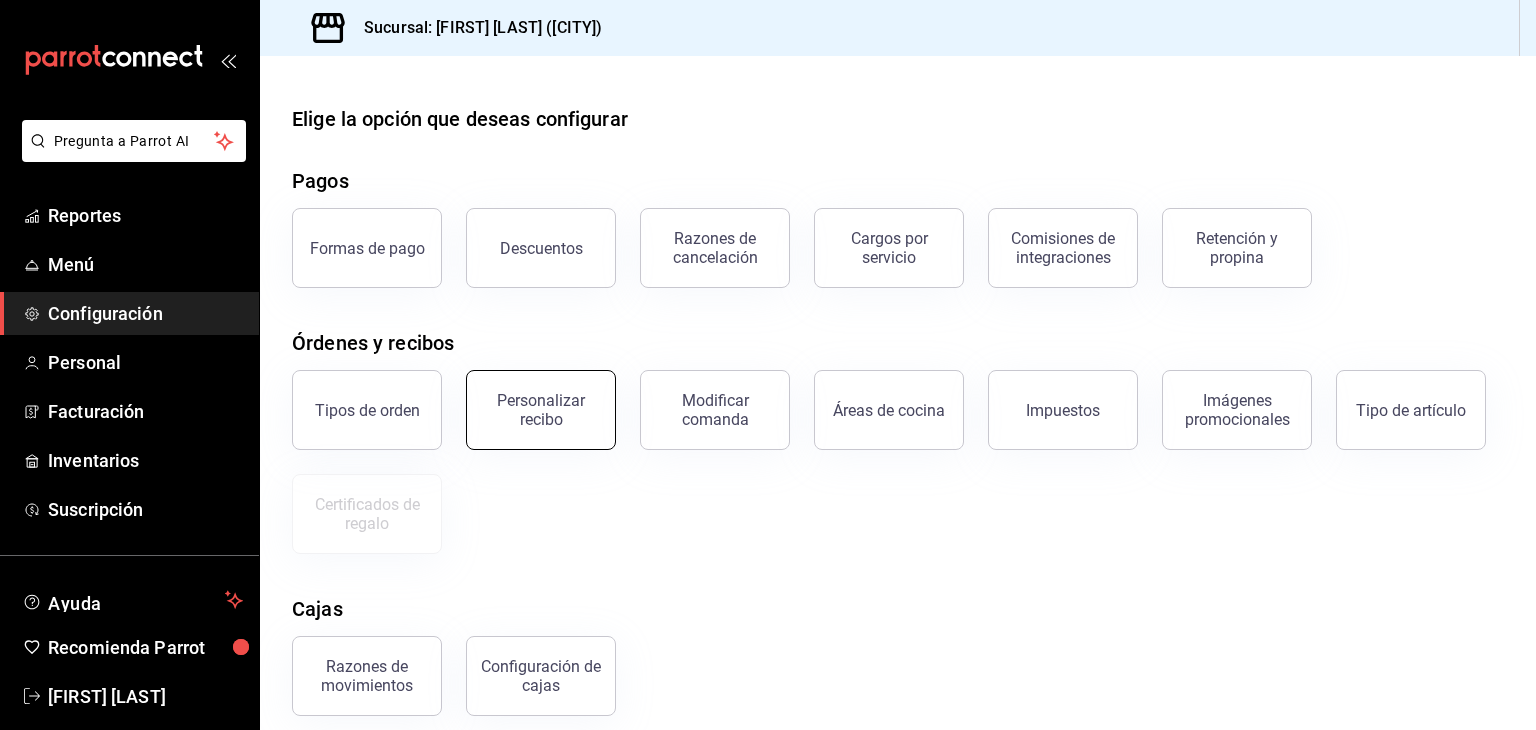 click on "Personalizar recibo" at bounding box center (541, 410) 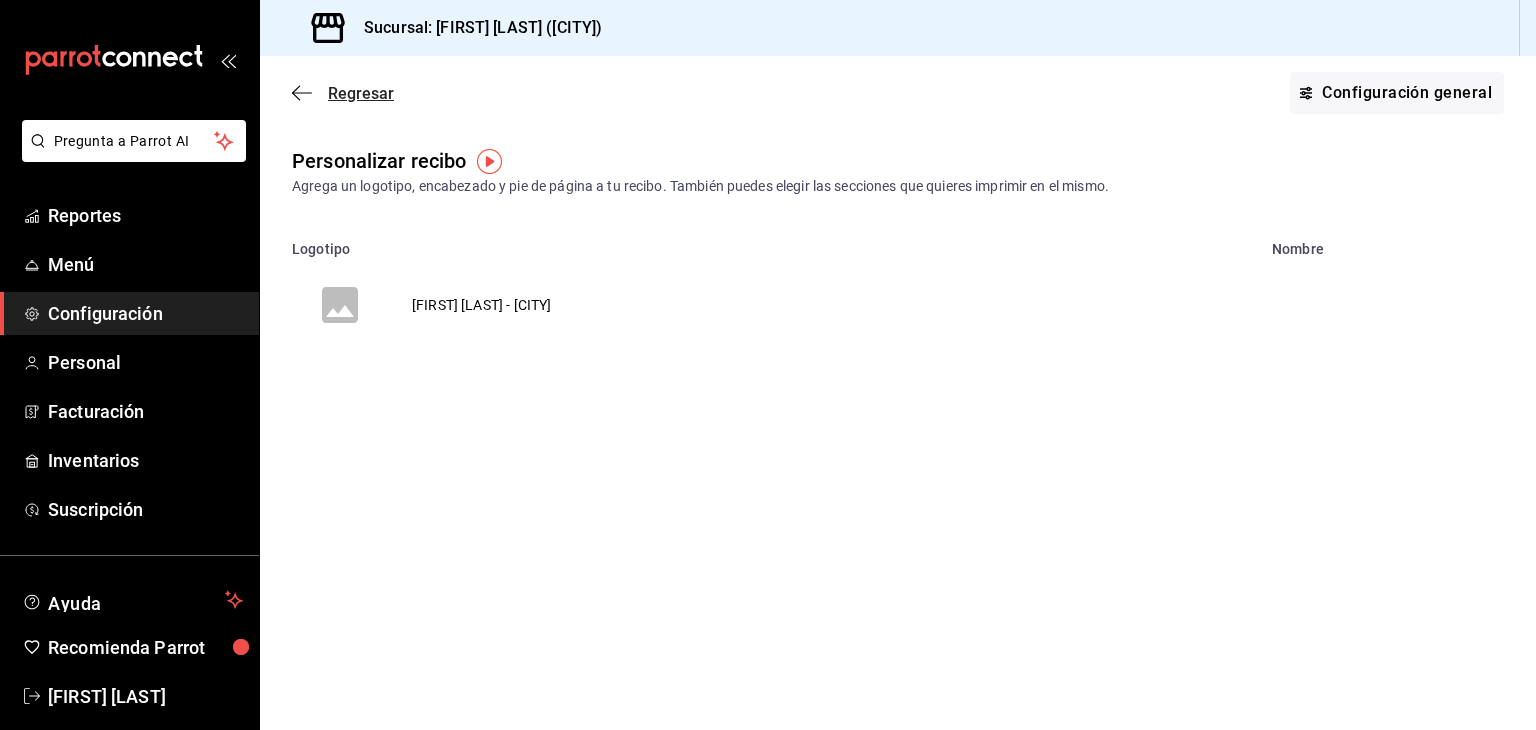 click 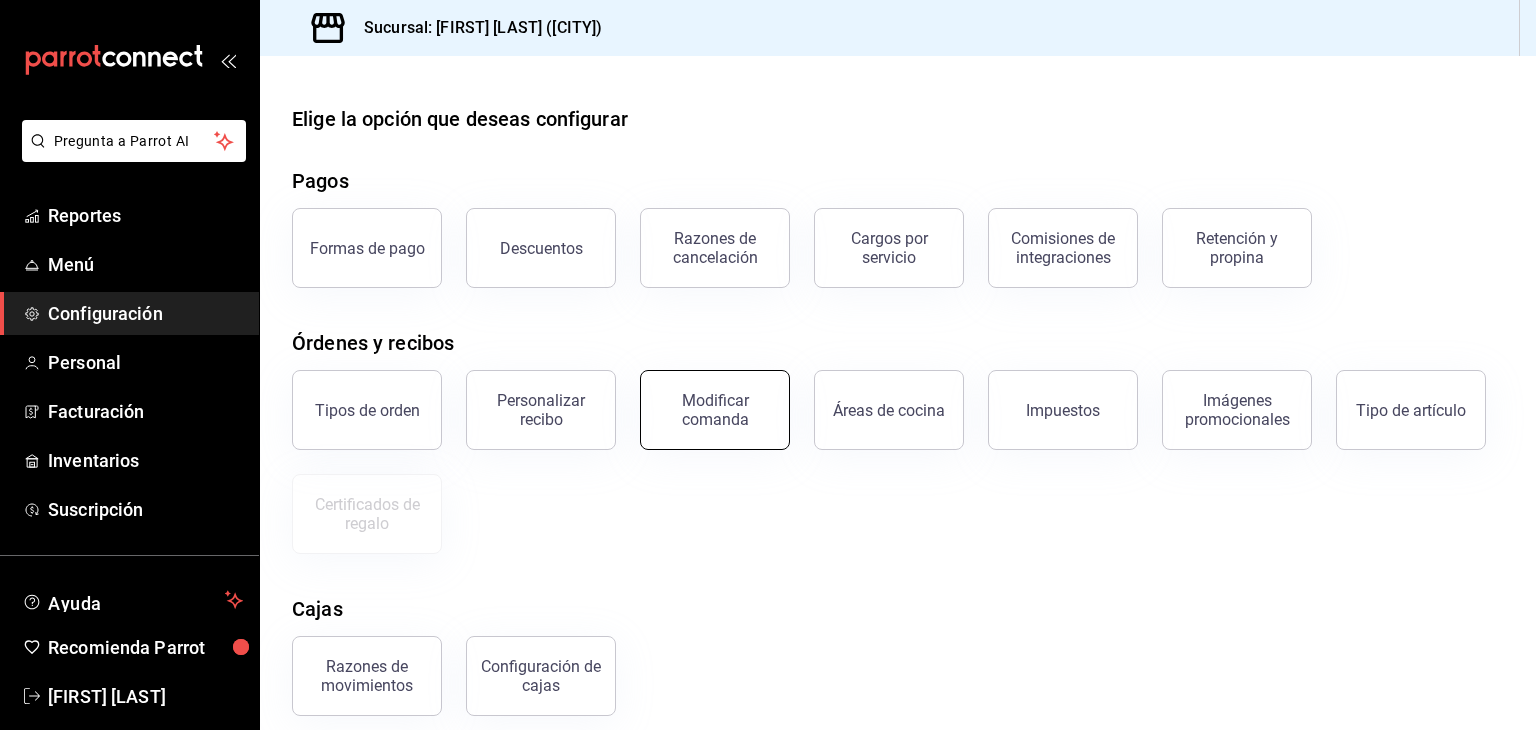 click on "Modificar comanda" at bounding box center (715, 410) 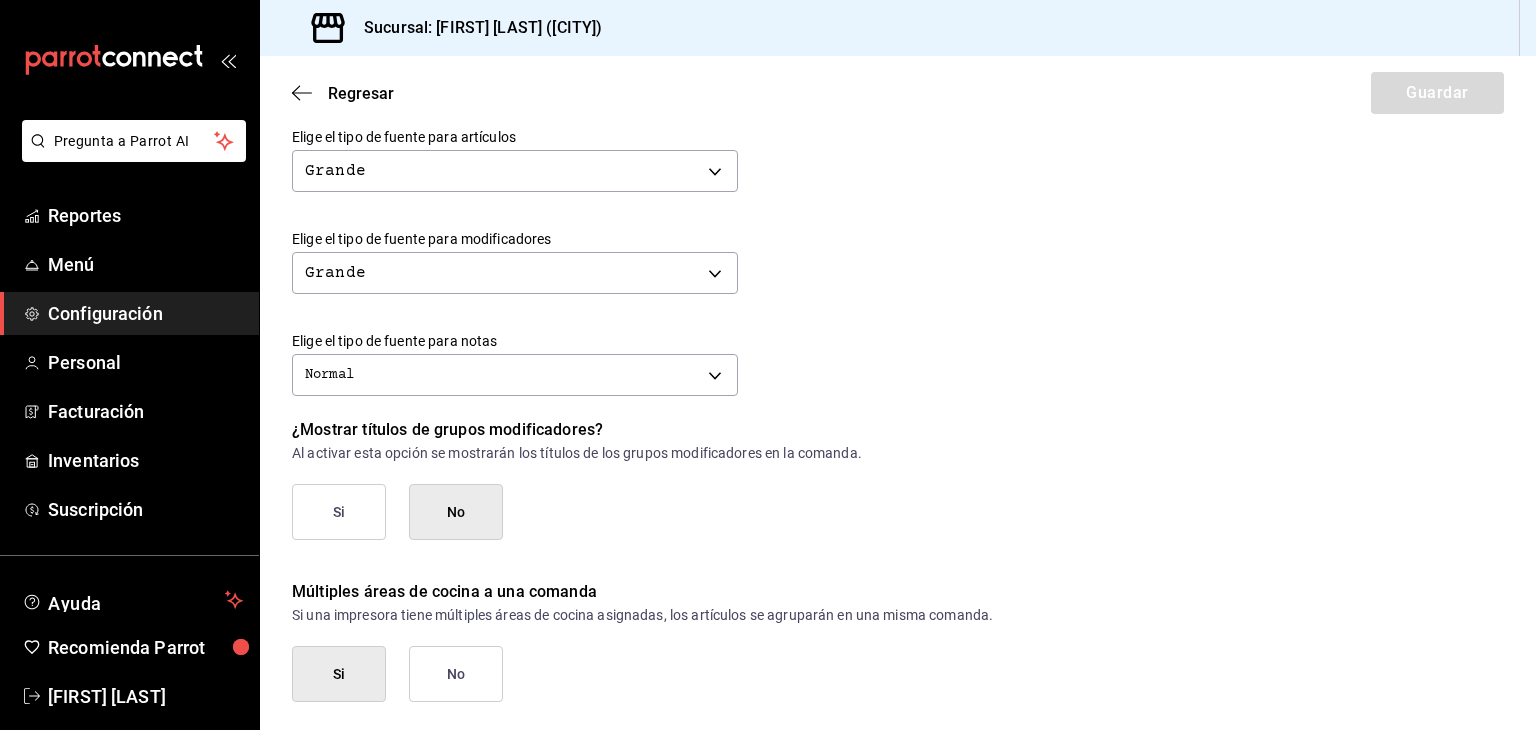 scroll, scrollTop: 868, scrollLeft: 0, axis: vertical 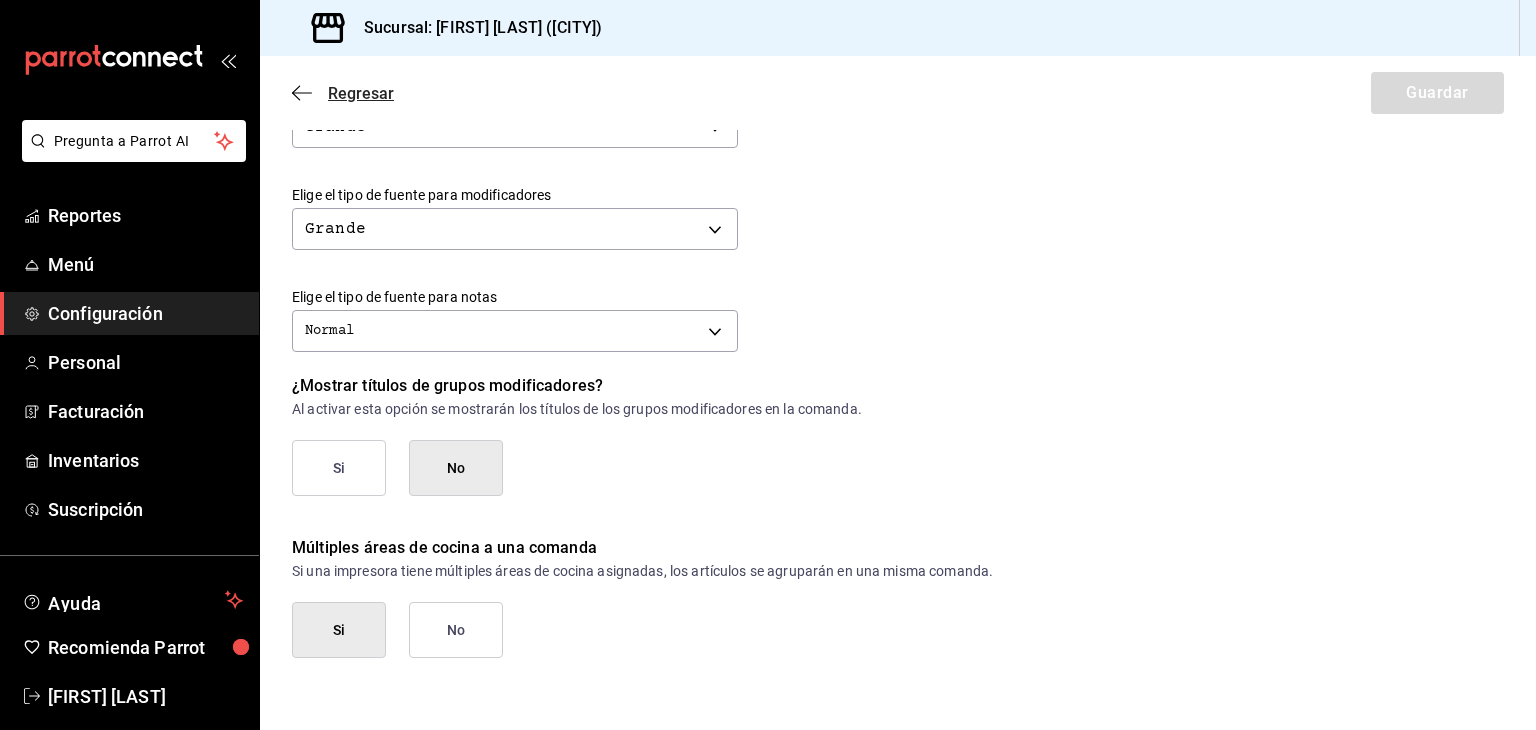 click 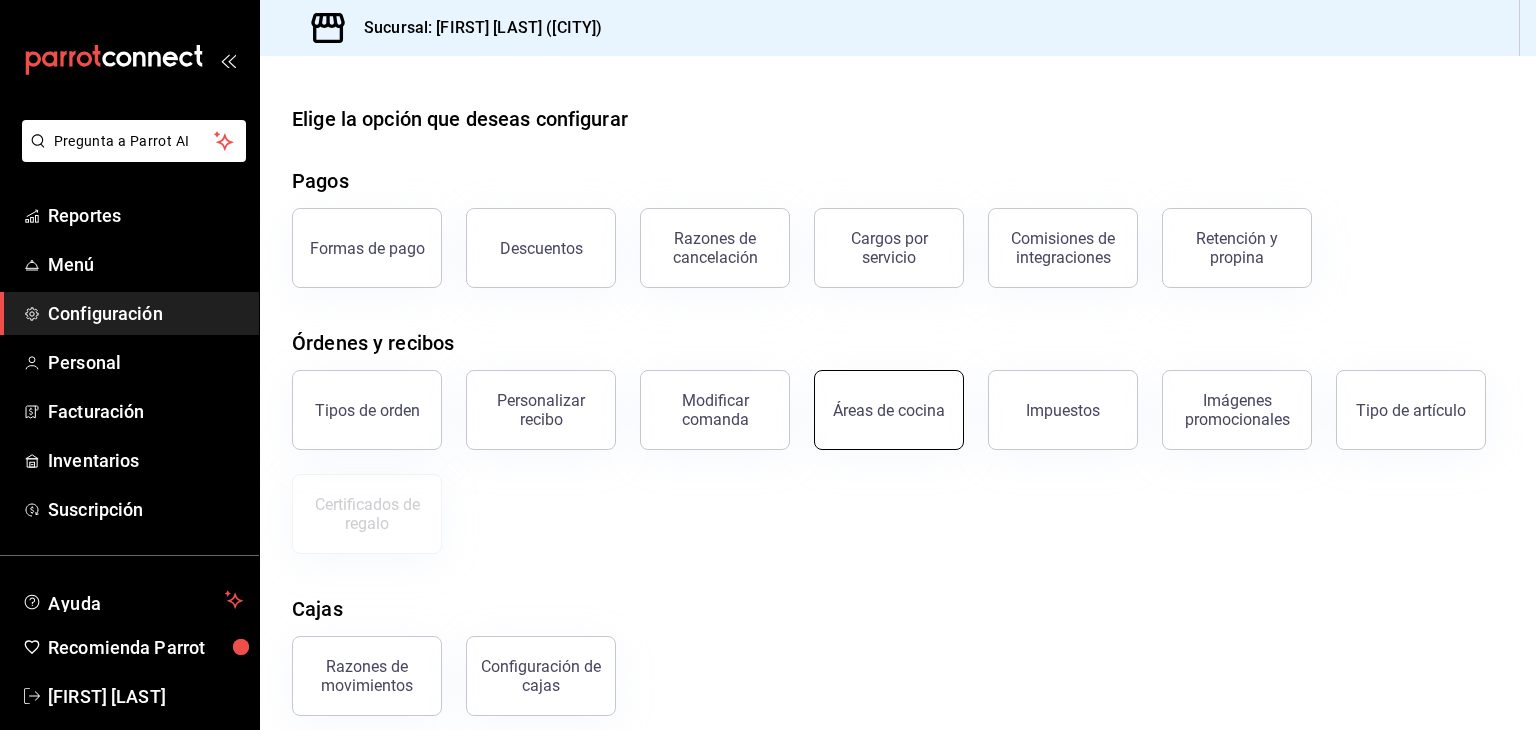 click on "Áreas de cocina" at bounding box center (889, 410) 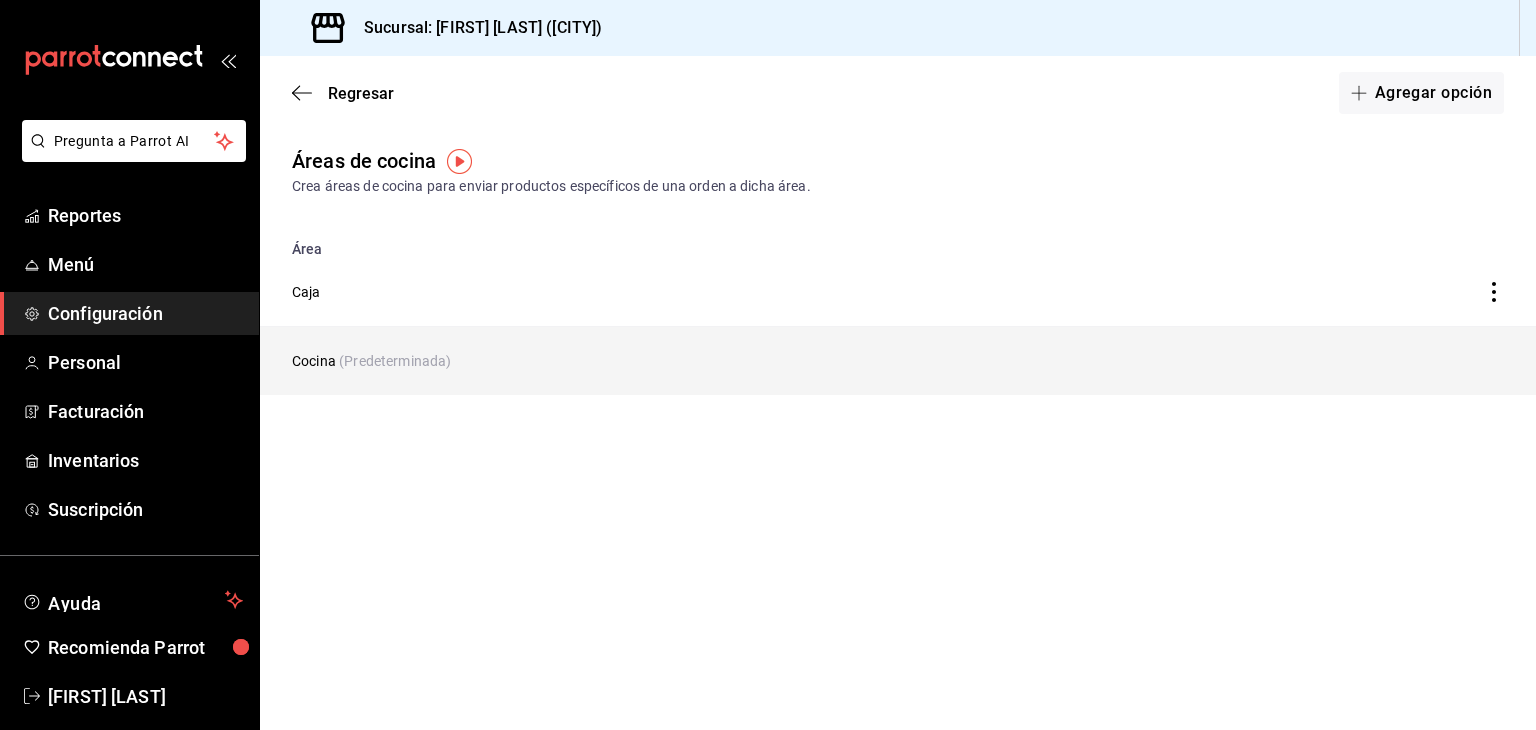 click on "Cocina   (Predeterminada)" at bounding box center [731, 361] 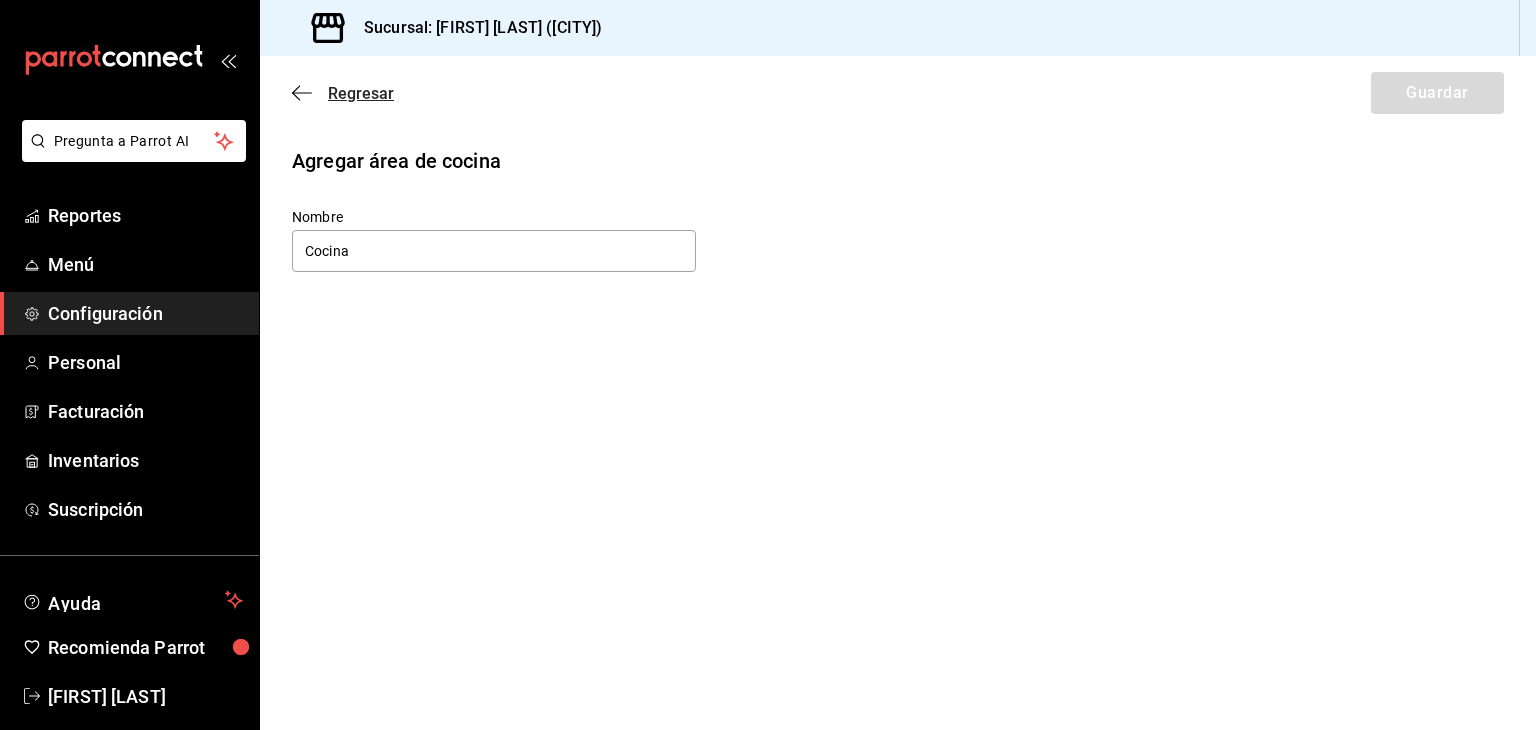 click 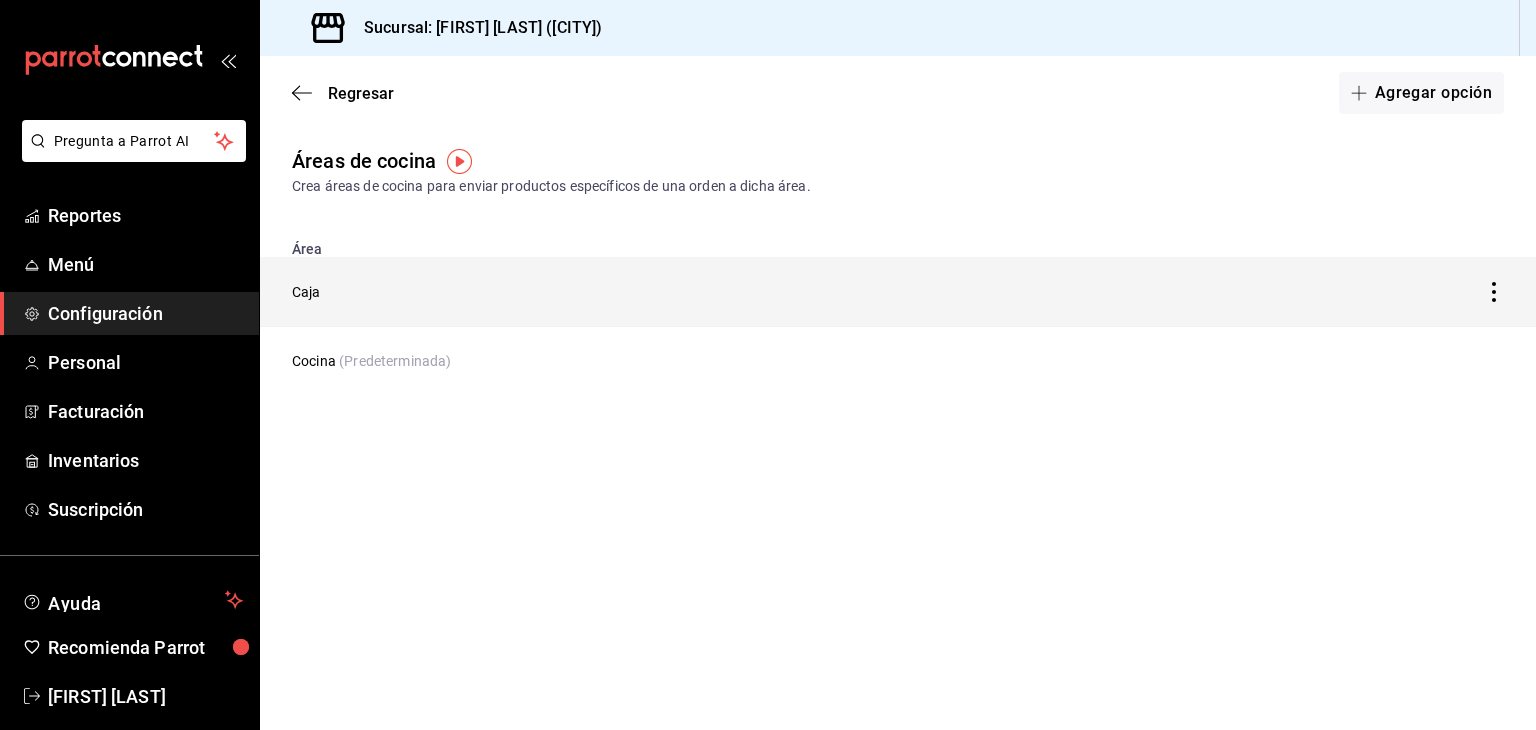 click on "Caja" at bounding box center [731, 292] 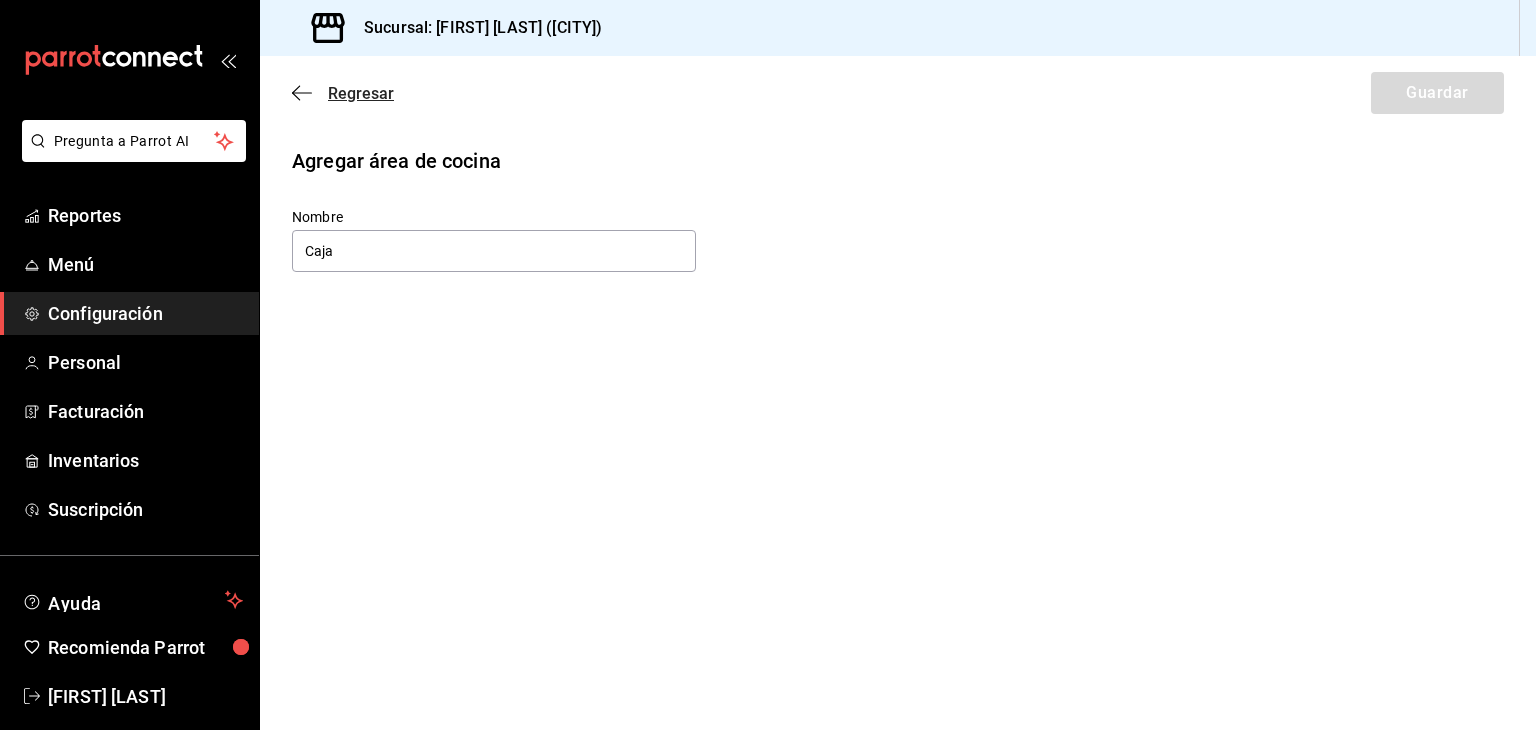 click on "Regresar Guardar" at bounding box center (898, 93) 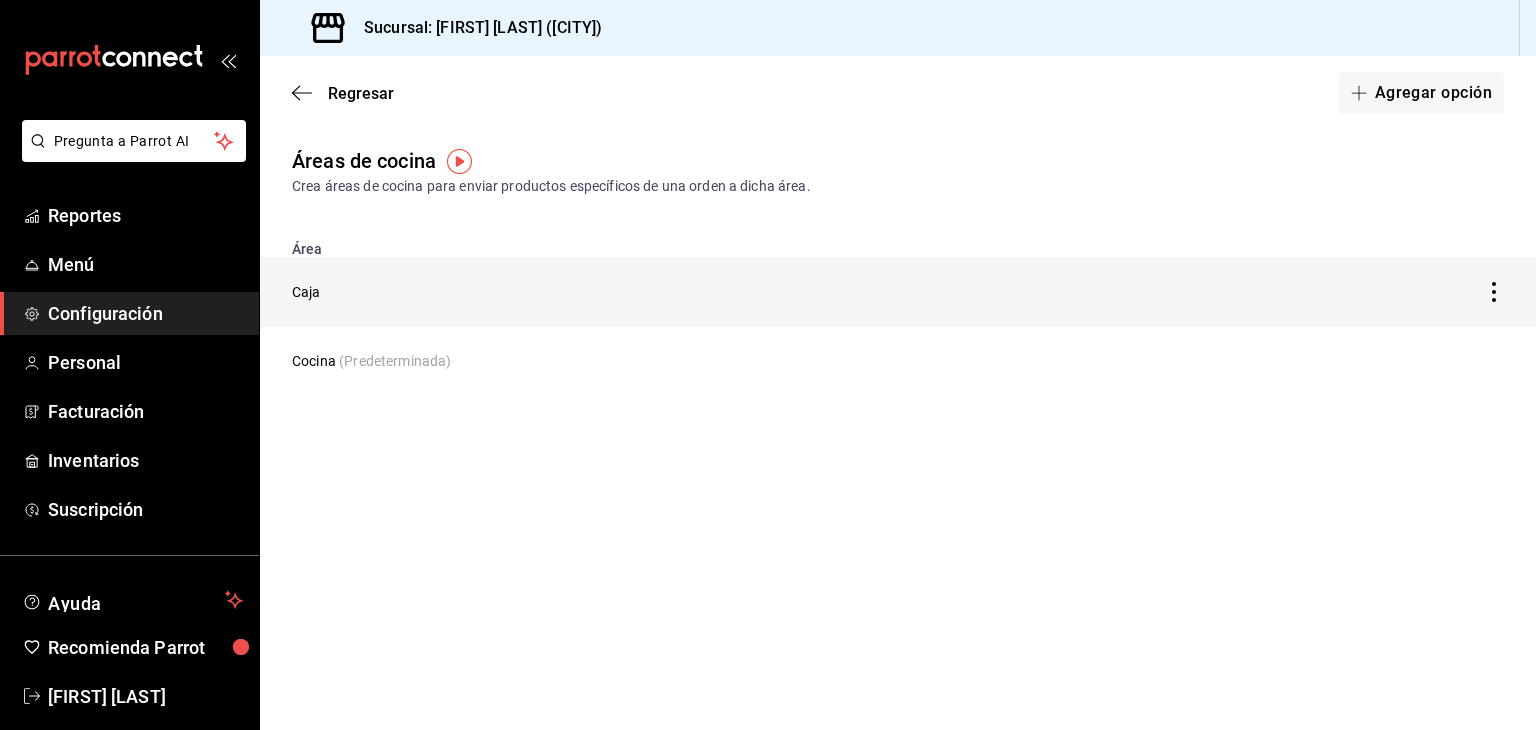 click 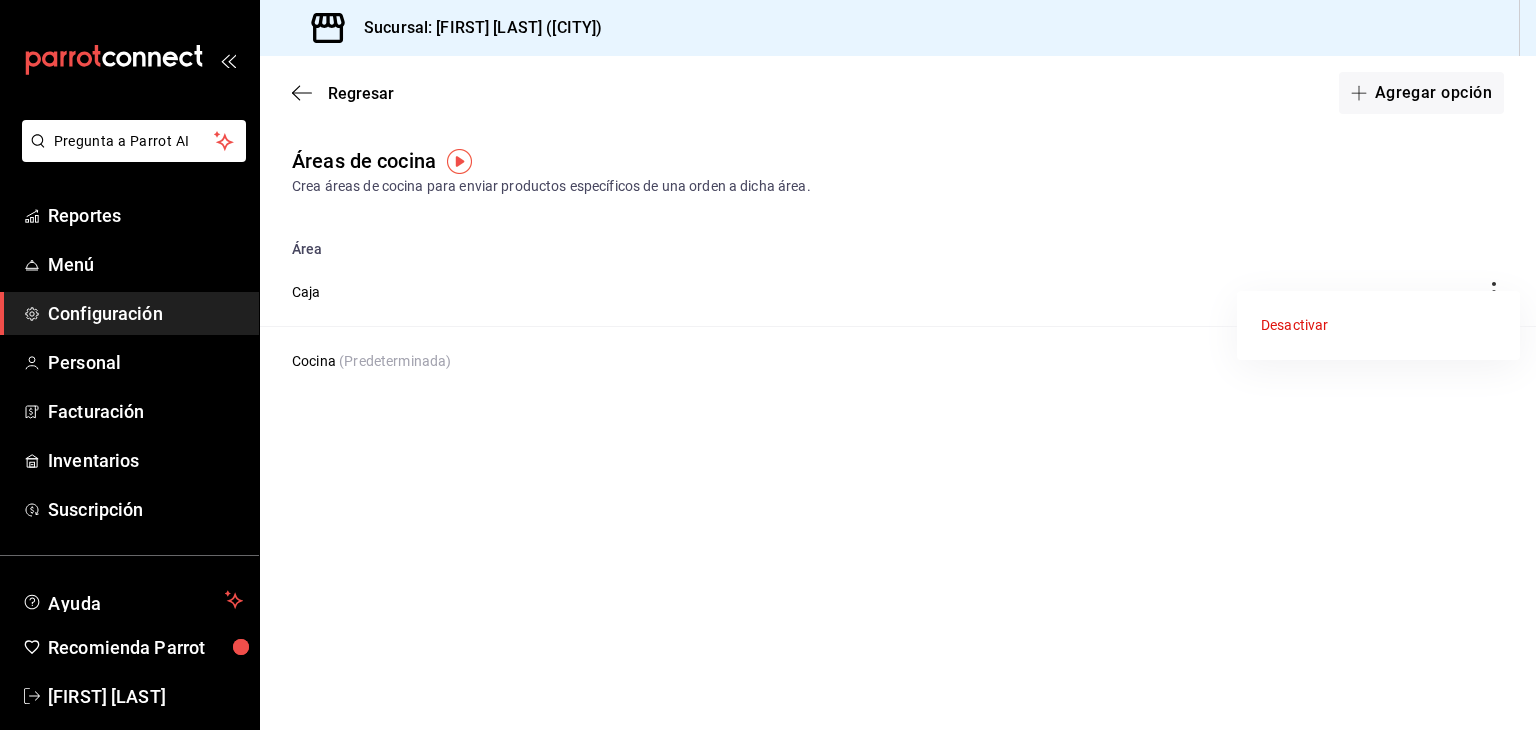 click at bounding box center [768, 365] 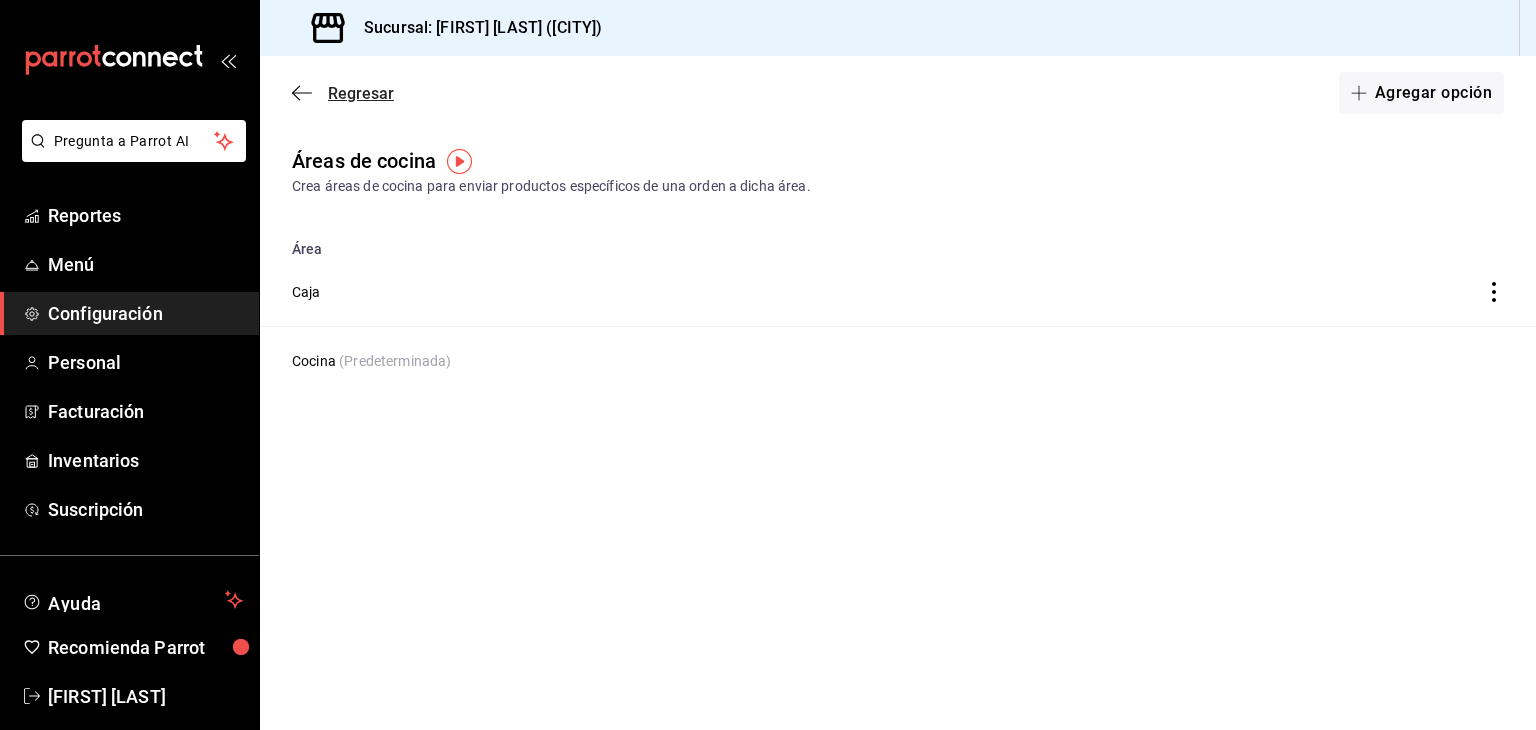 click 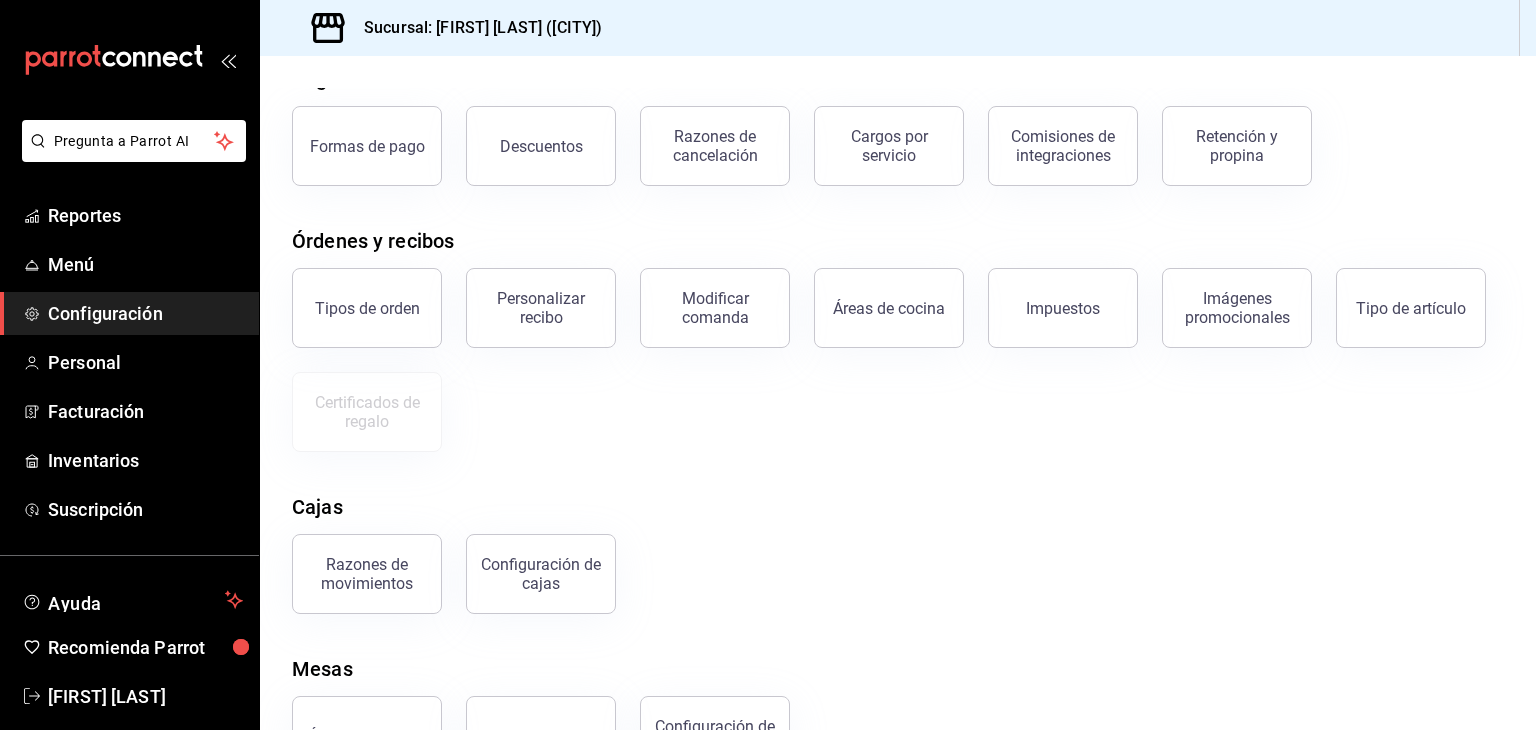 scroll, scrollTop: 180, scrollLeft: 0, axis: vertical 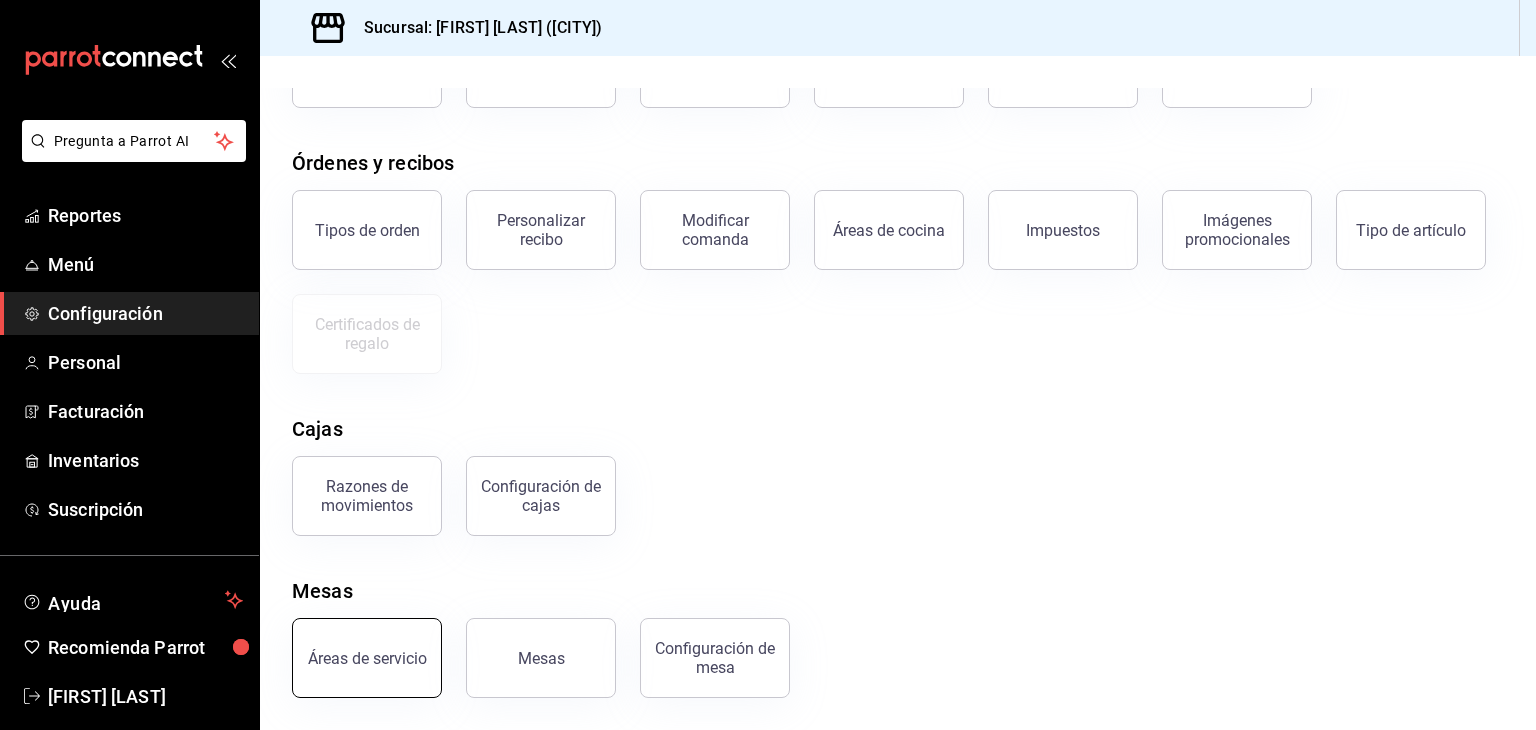 click on "Áreas de servicio" at bounding box center [367, 658] 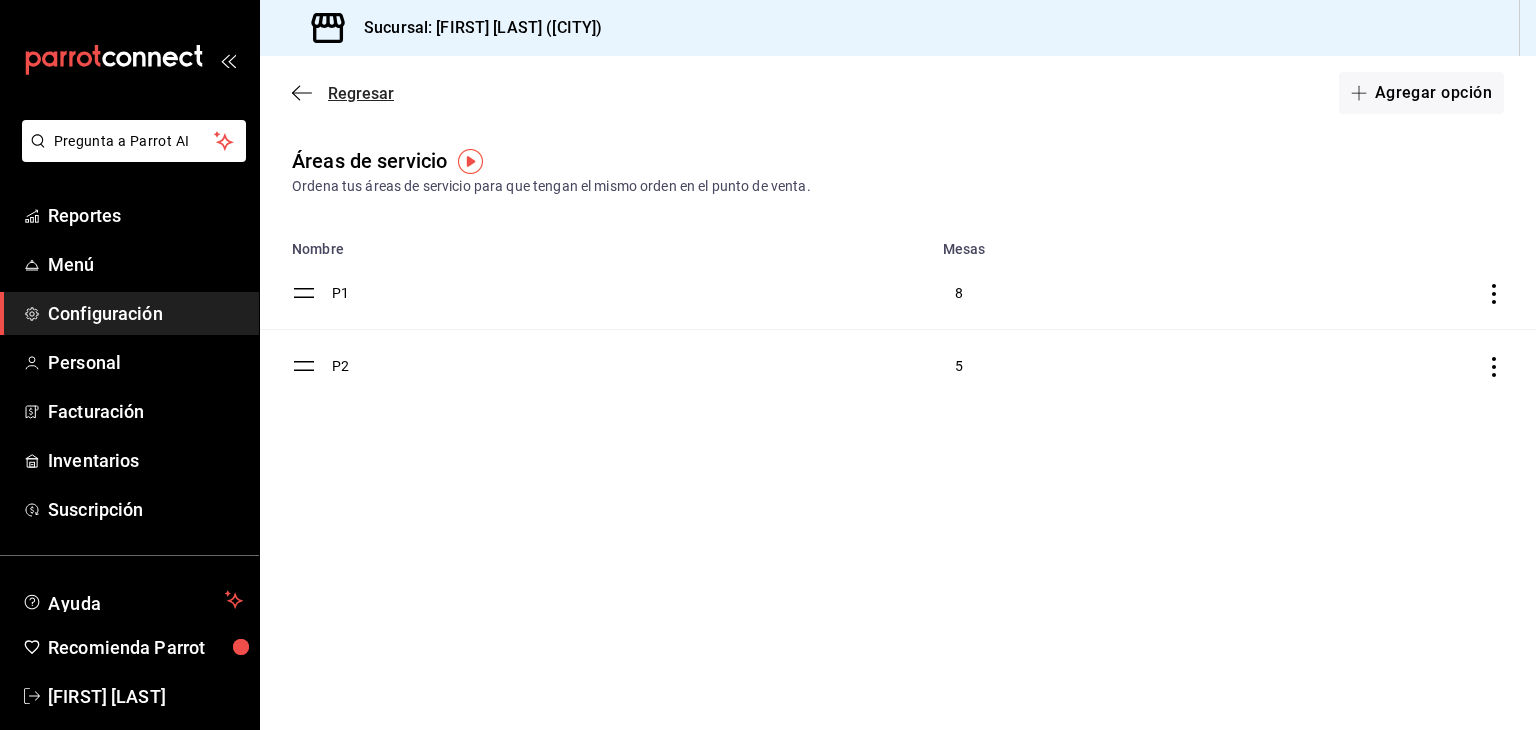 click 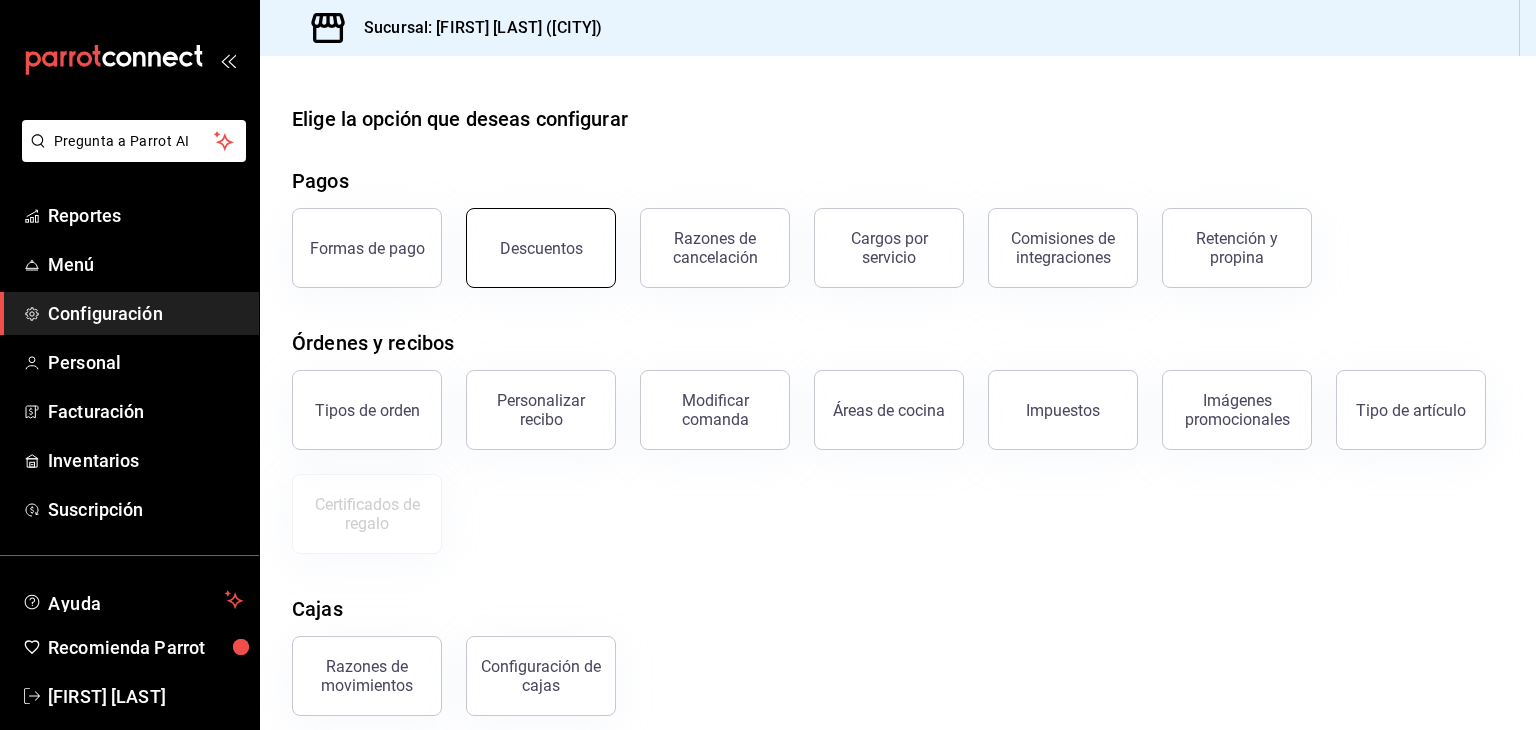 click on "Descuentos" at bounding box center [541, 248] 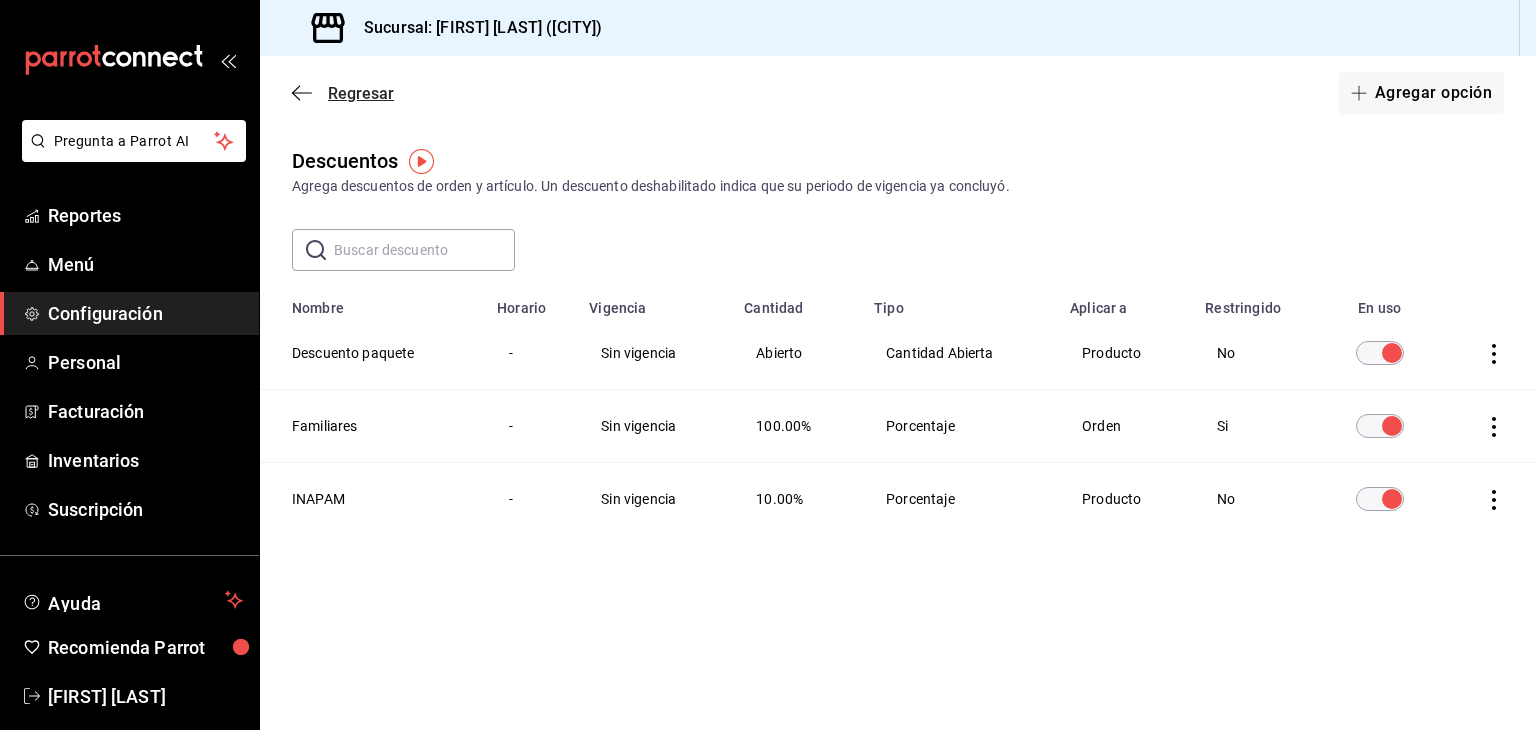 click 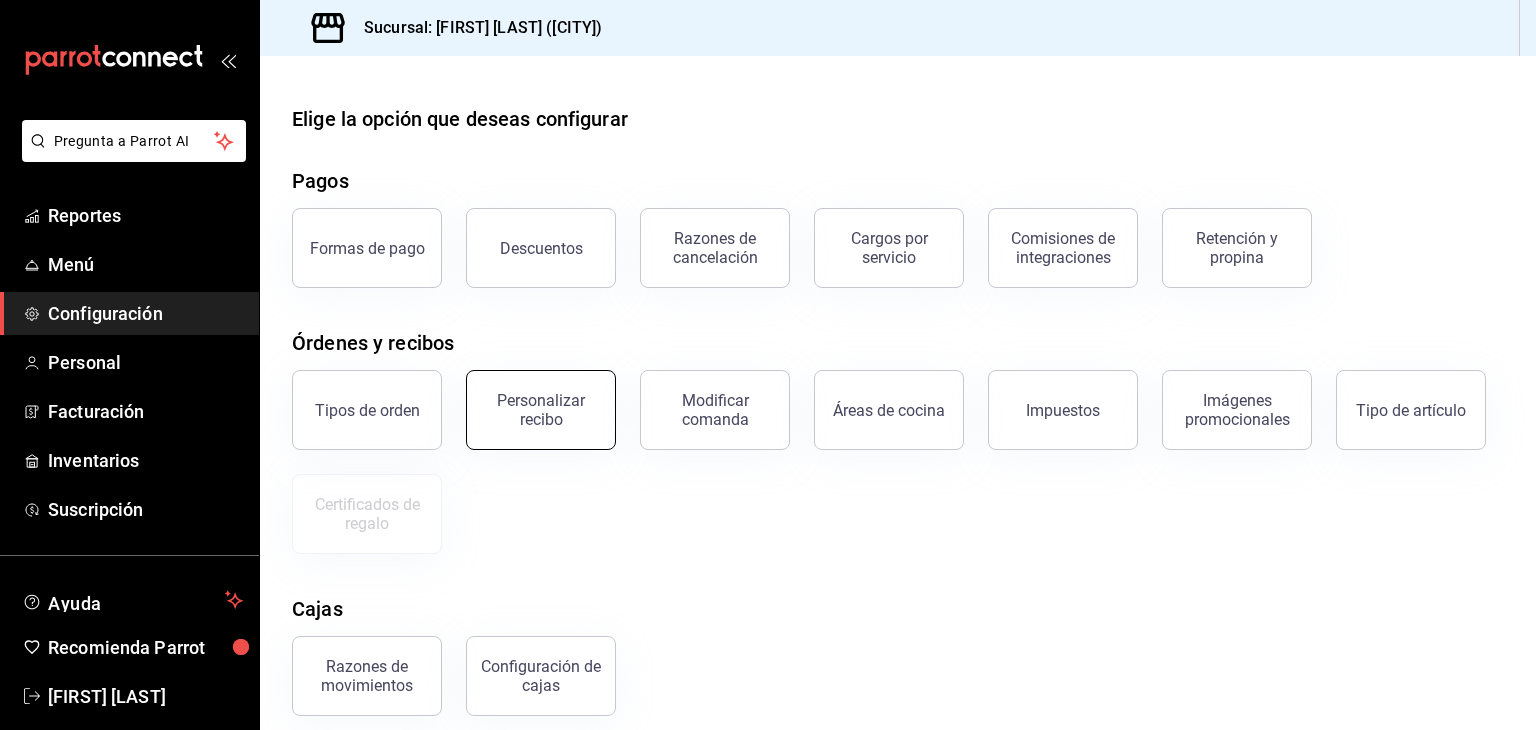 click on "Personalizar recibo" at bounding box center (541, 410) 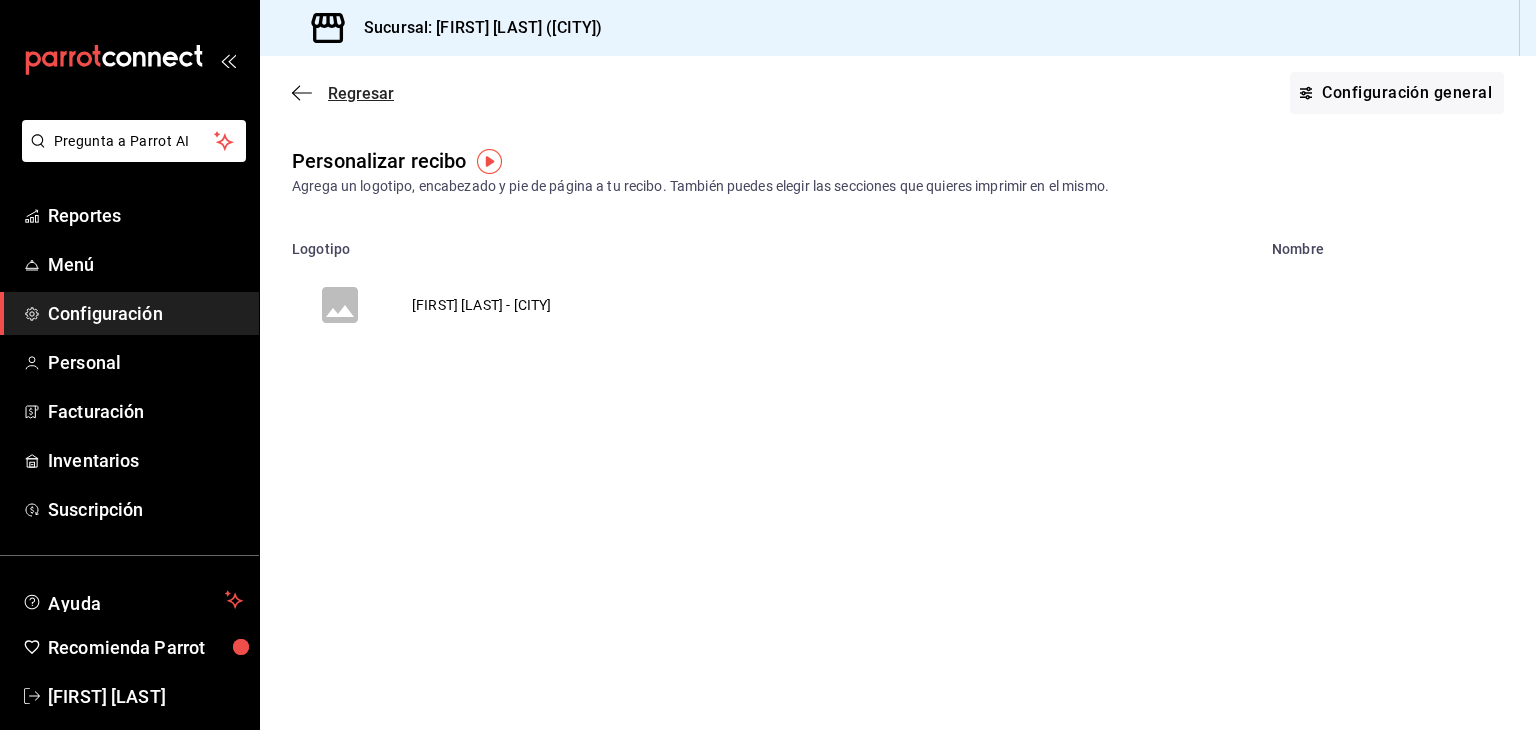 click 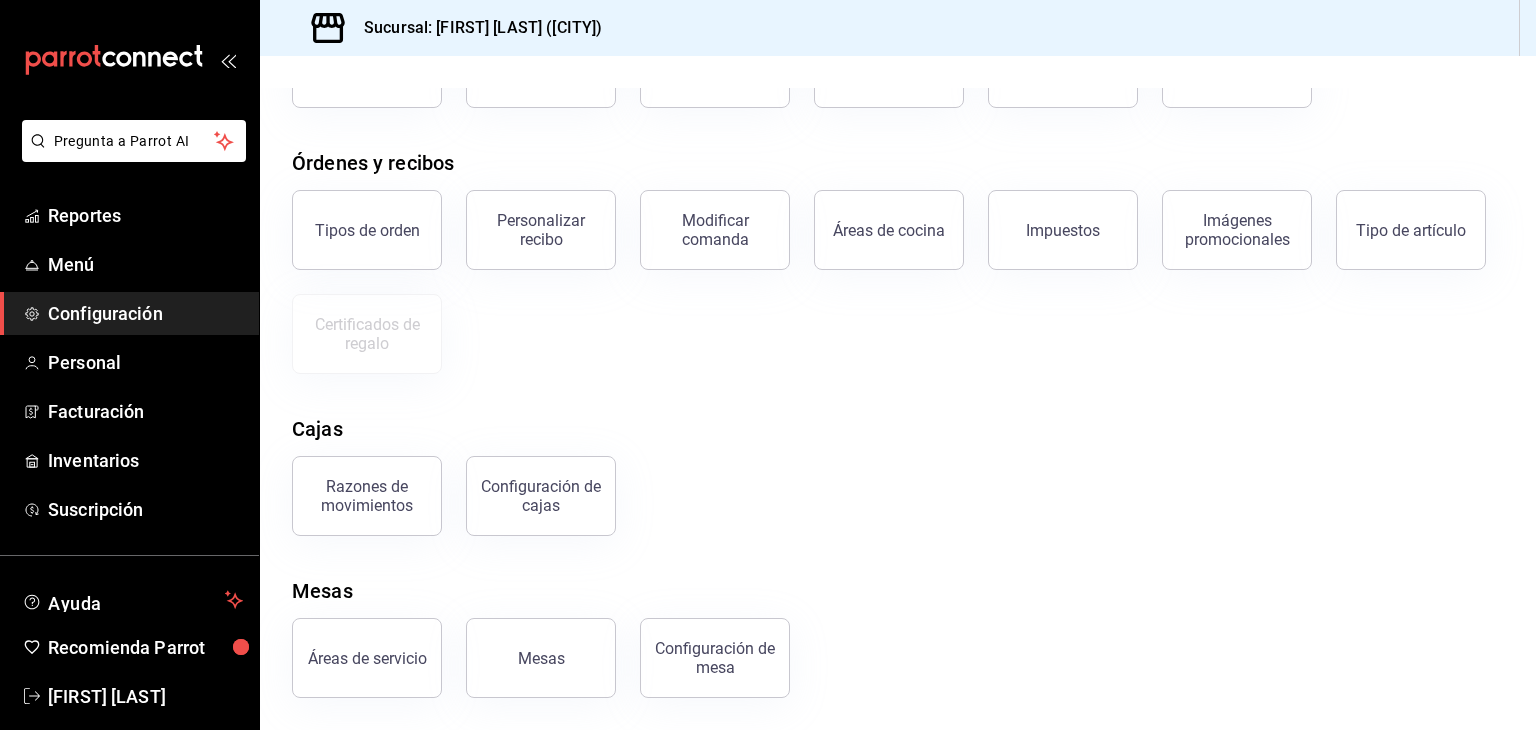 scroll, scrollTop: 0, scrollLeft: 0, axis: both 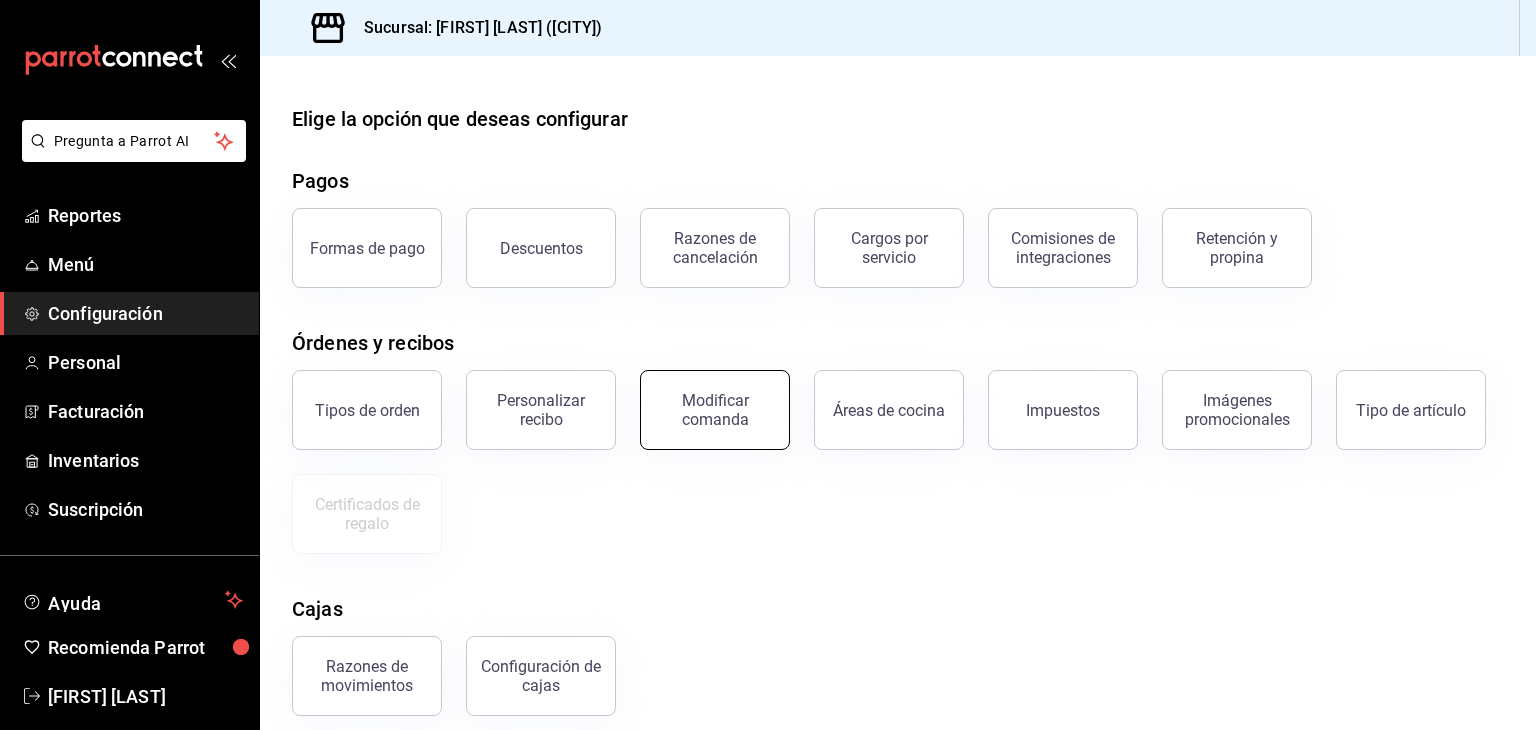 click on "Modificar comanda" at bounding box center (715, 410) 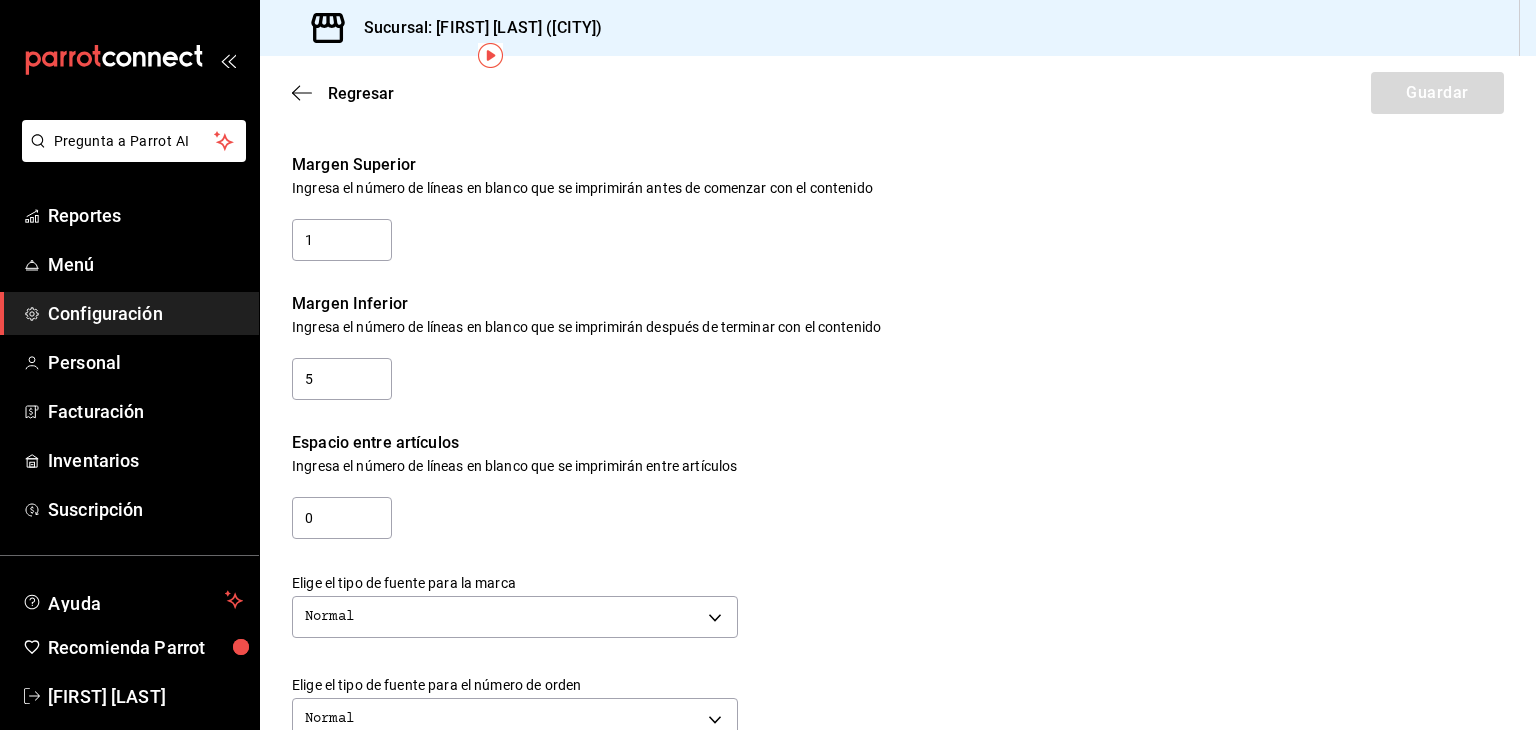 scroll, scrollTop: 0, scrollLeft: 0, axis: both 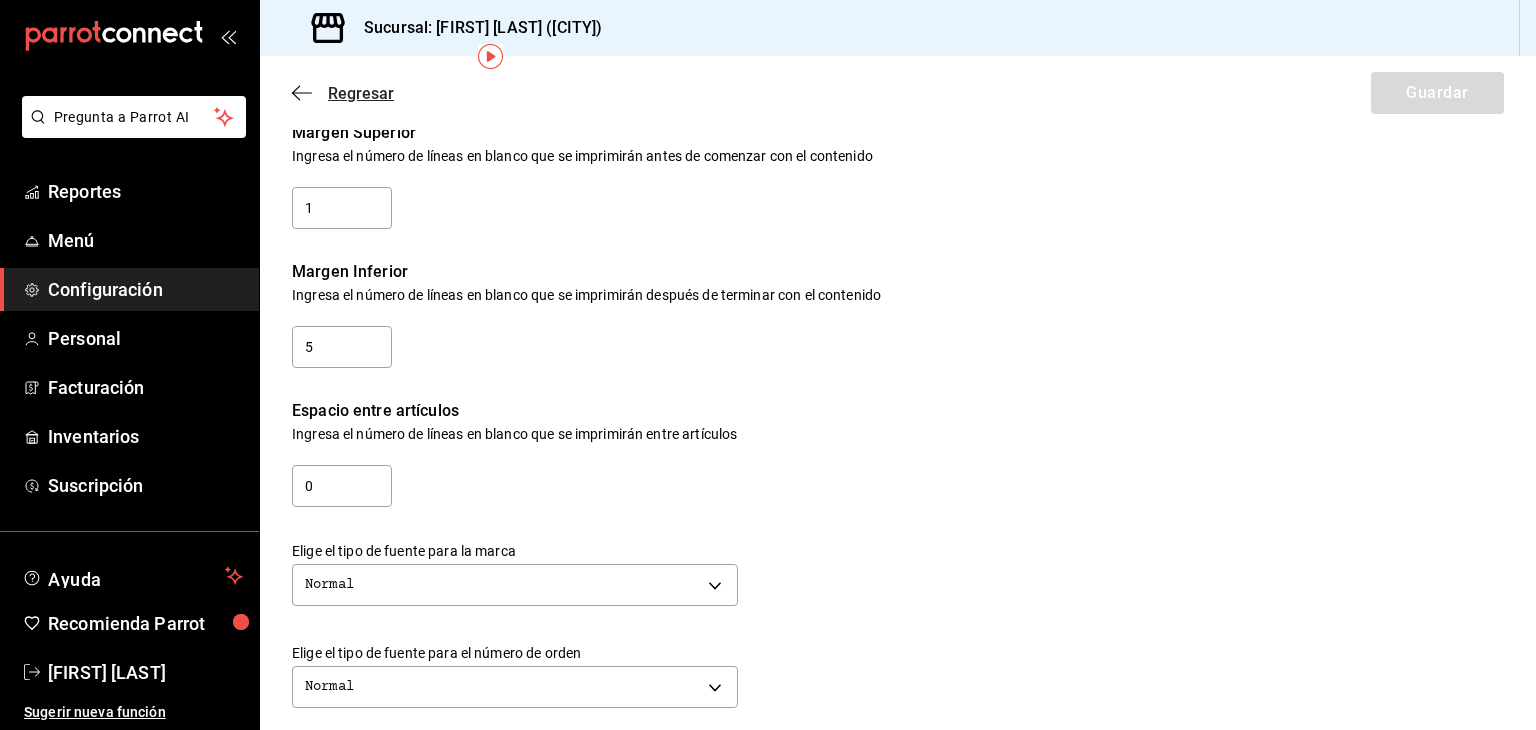 click 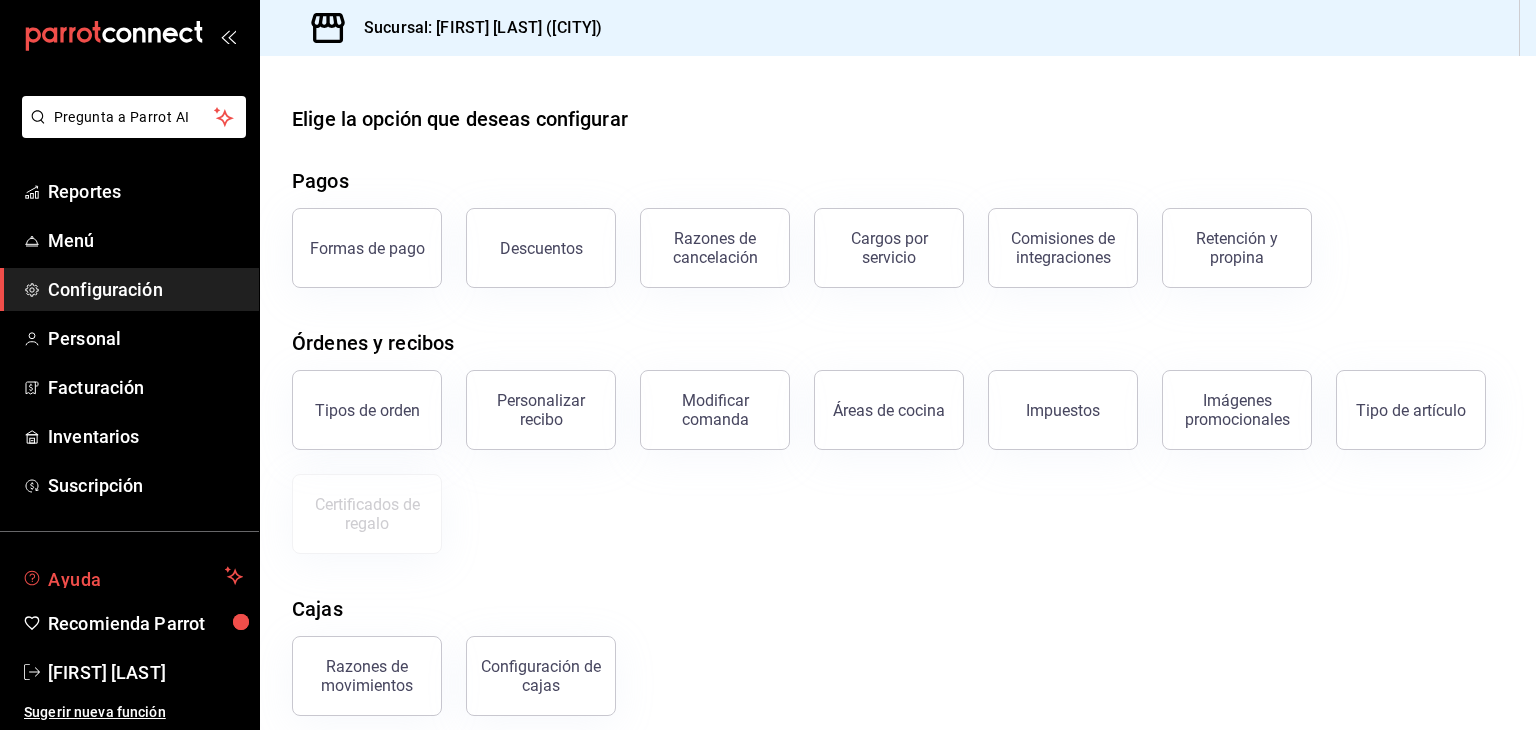 click on "Ayuda" at bounding box center (132, 576) 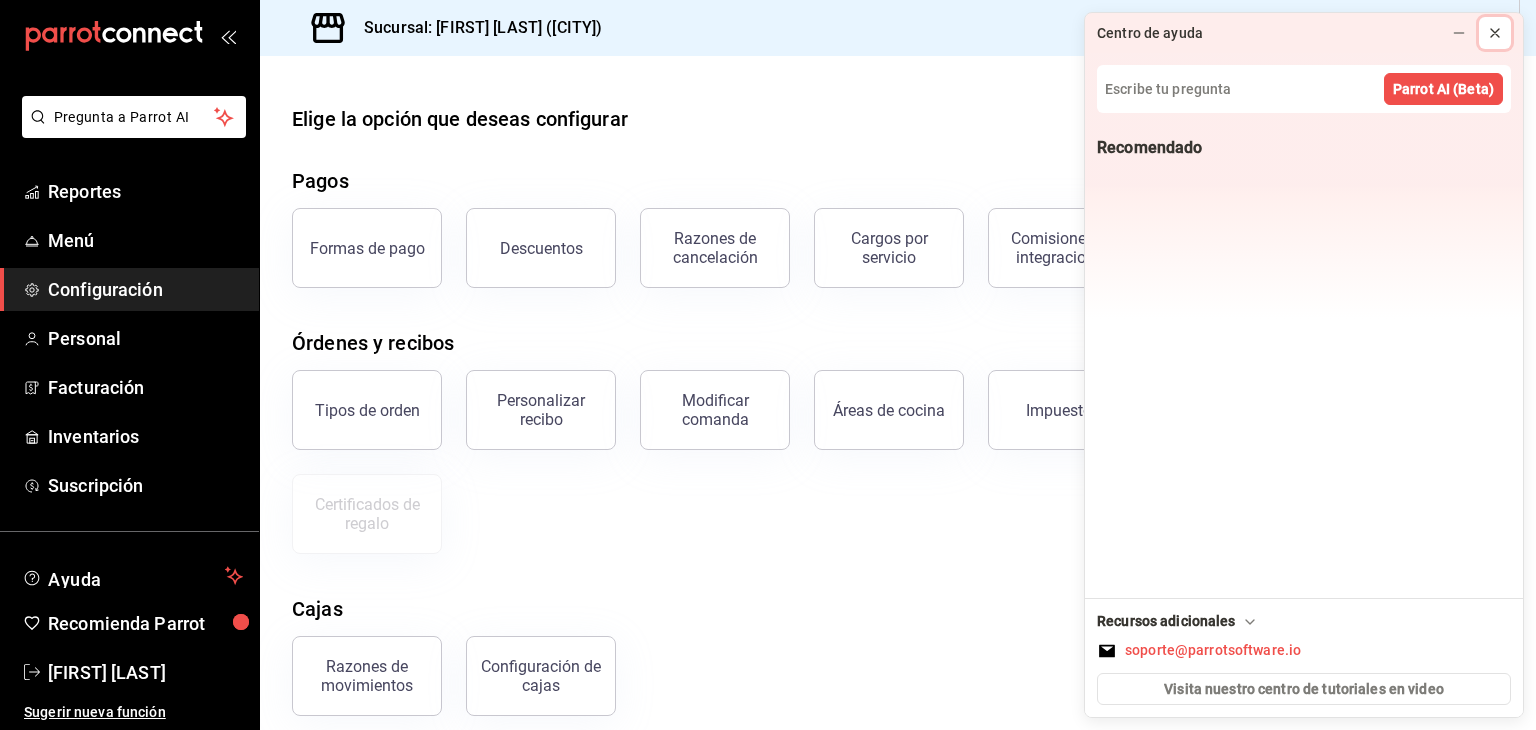 click at bounding box center [1495, 33] 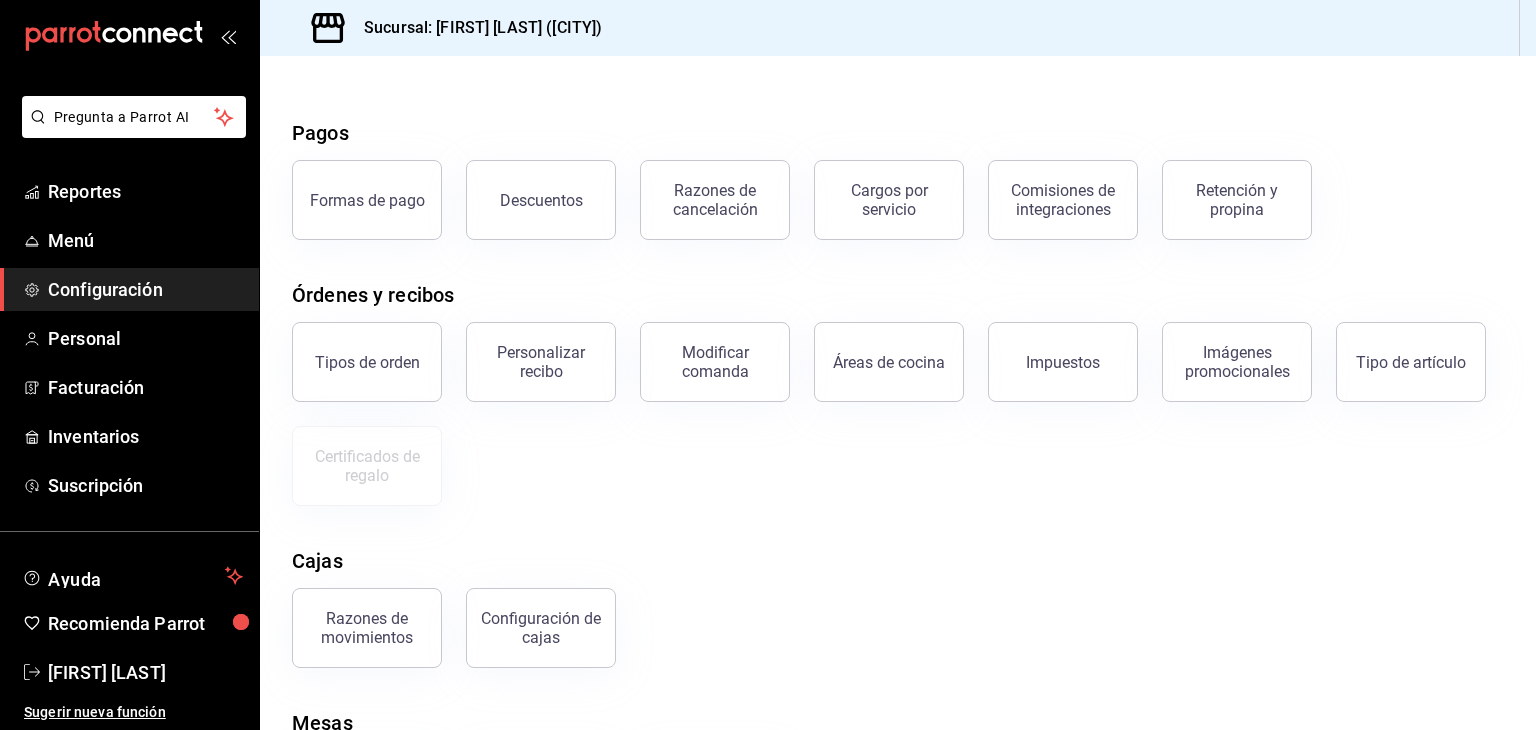scroll, scrollTop: 0, scrollLeft: 0, axis: both 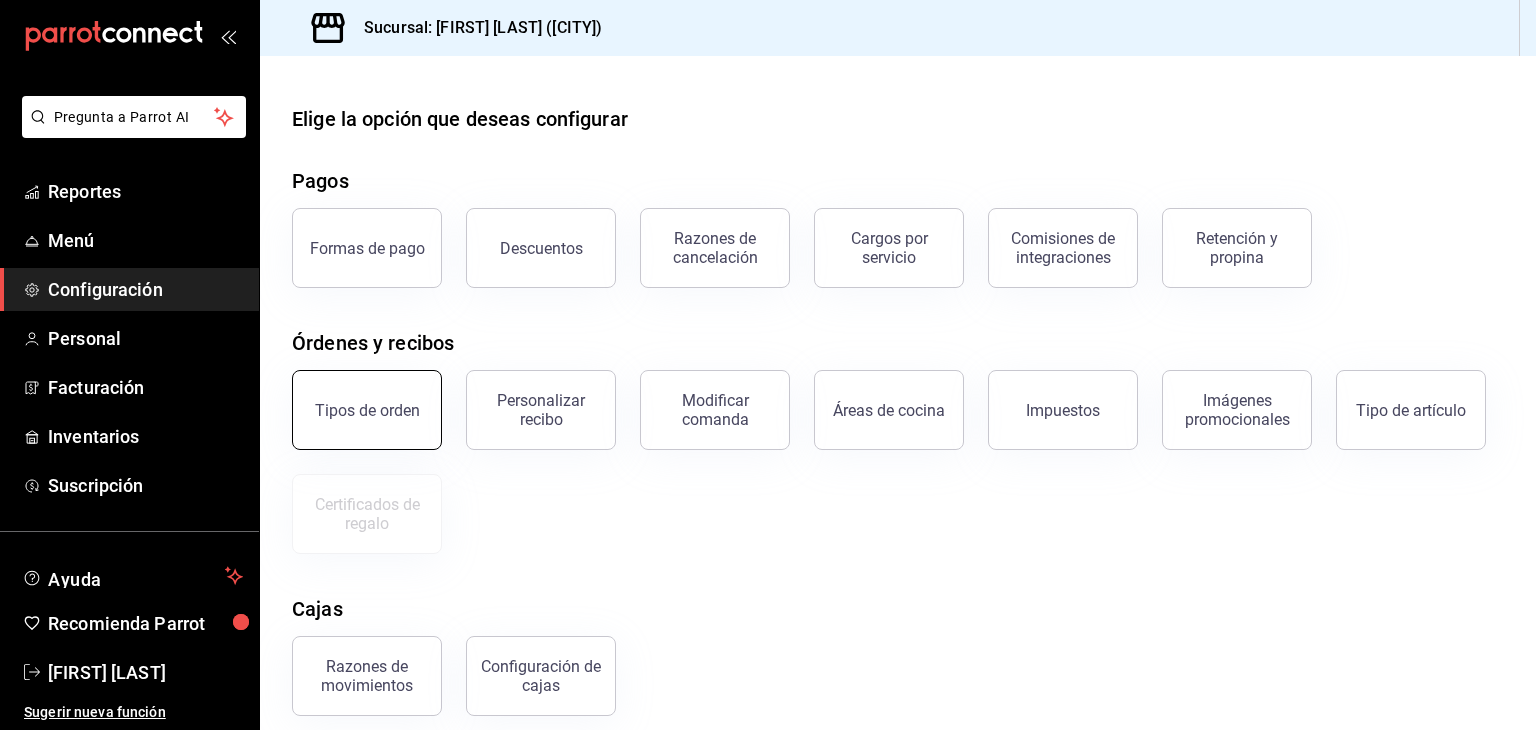 click on "Tipos de orden" at bounding box center (367, 410) 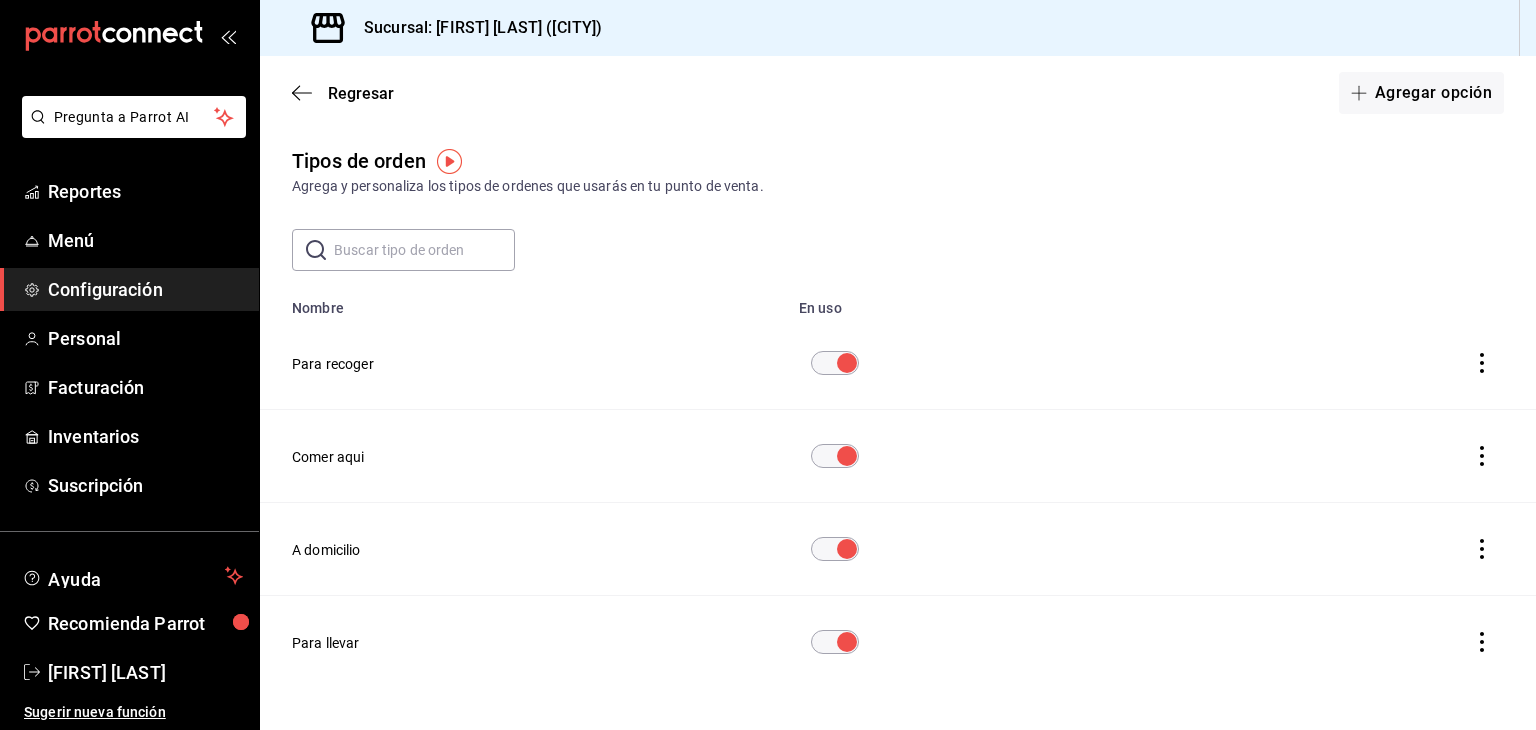scroll, scrollTop: 46, scrollLeft: 0, axis: vertical 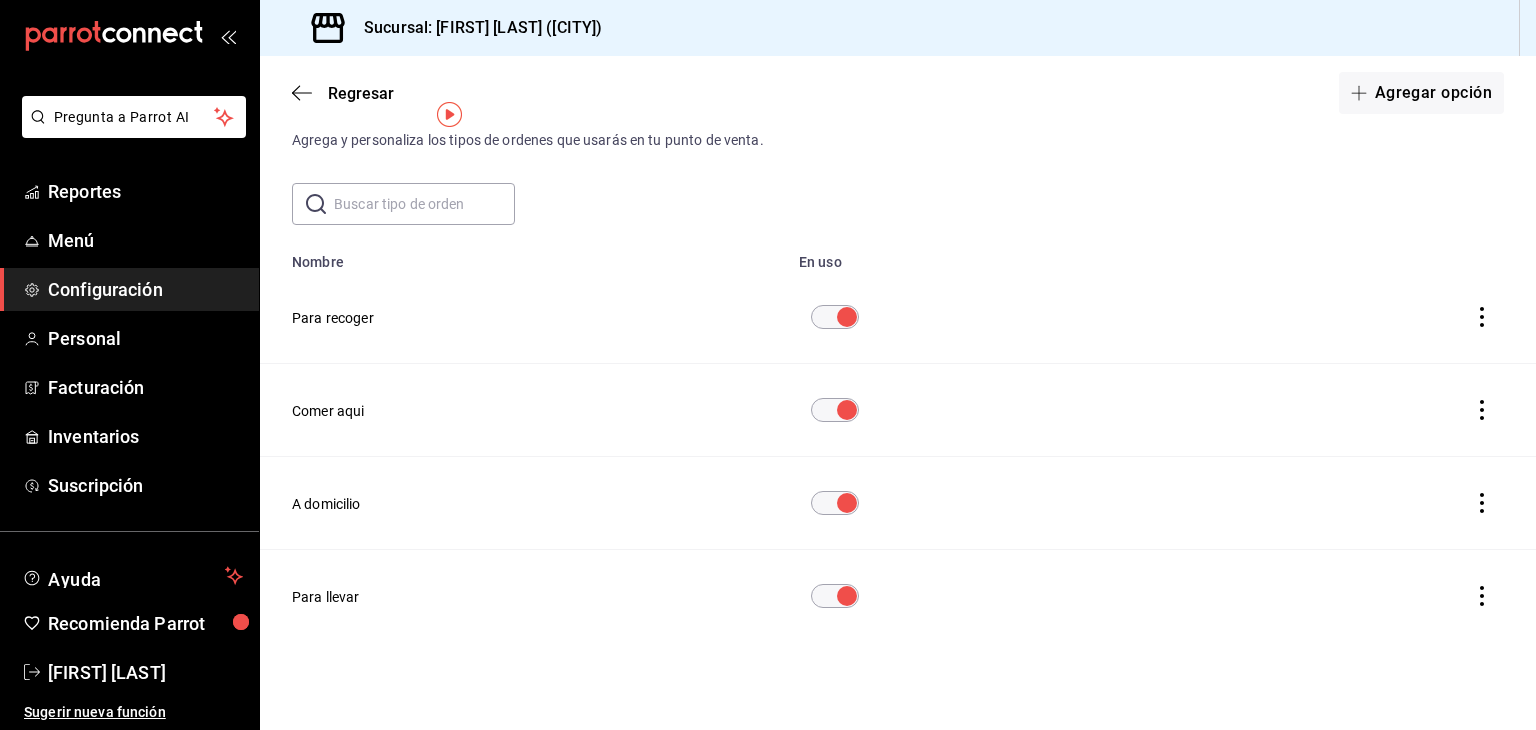 click 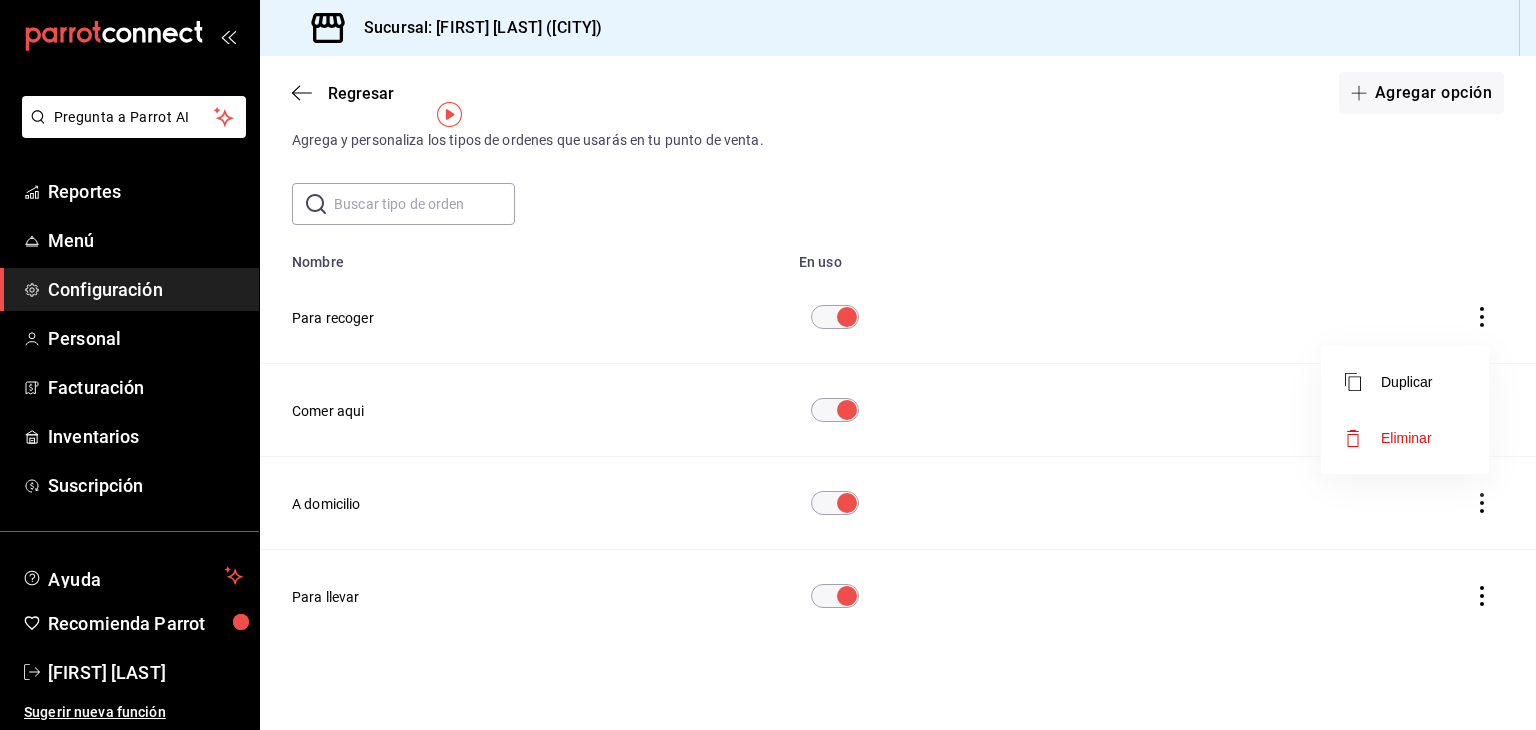 click at bounding box center [768, 365] 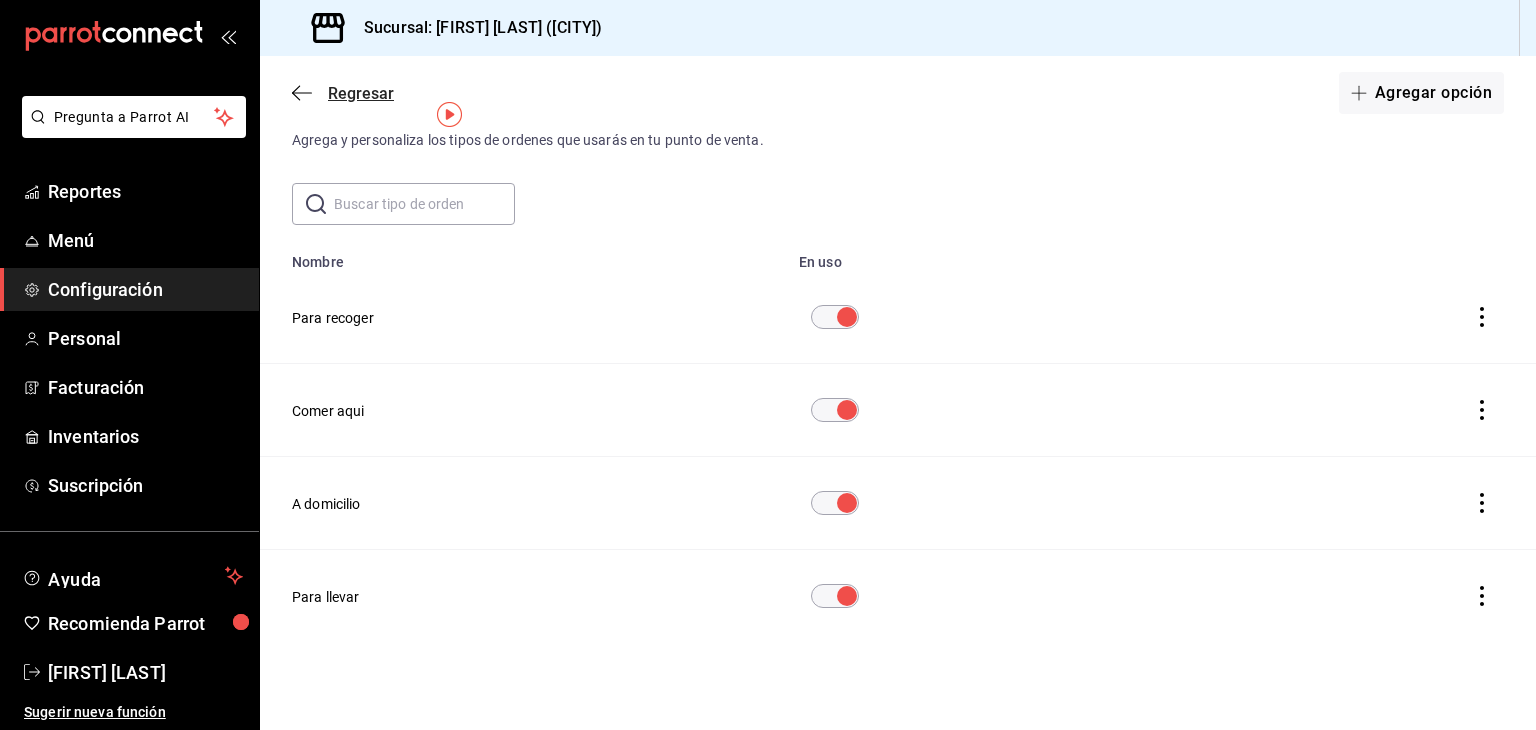 click 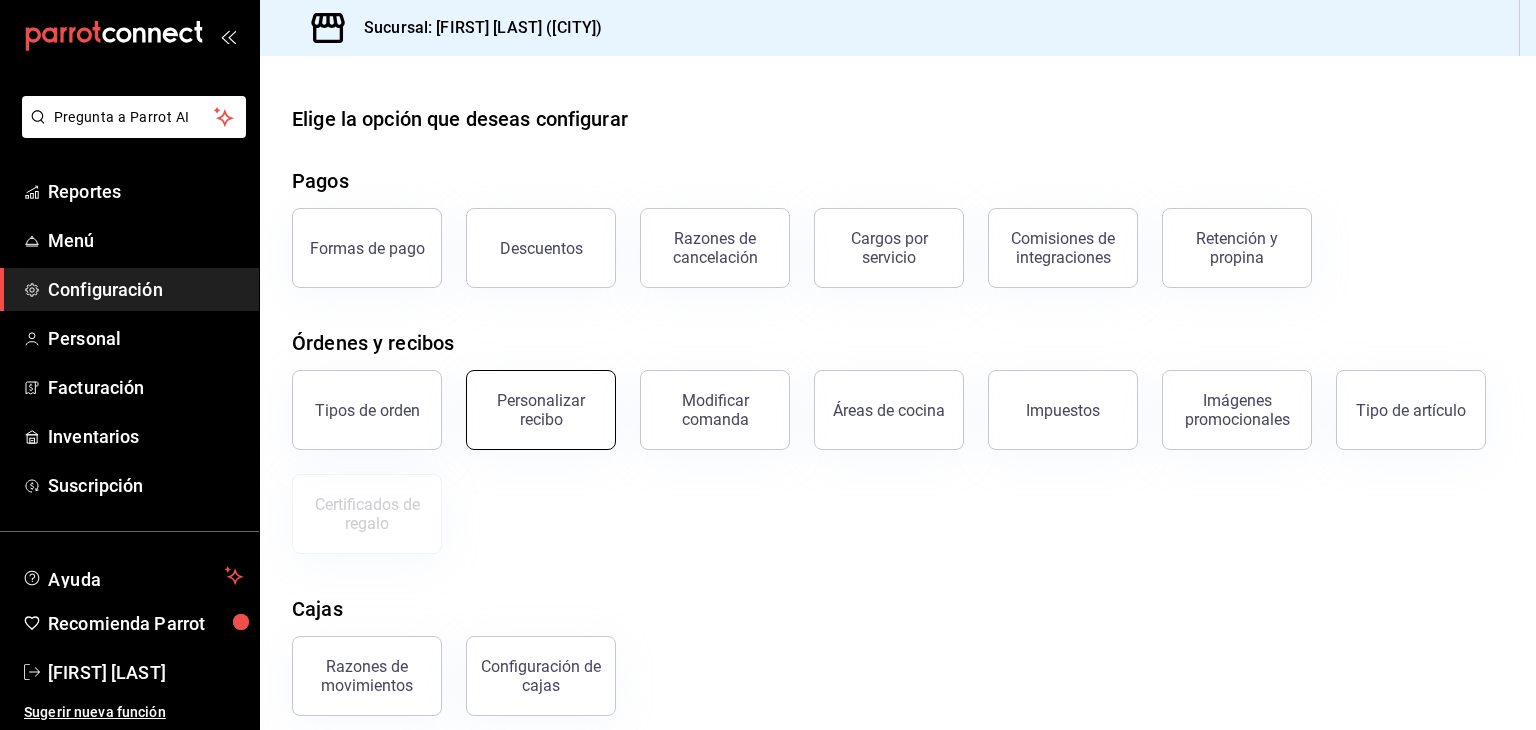 click on "Personalizar recibo" at bounding box center (541, 410) 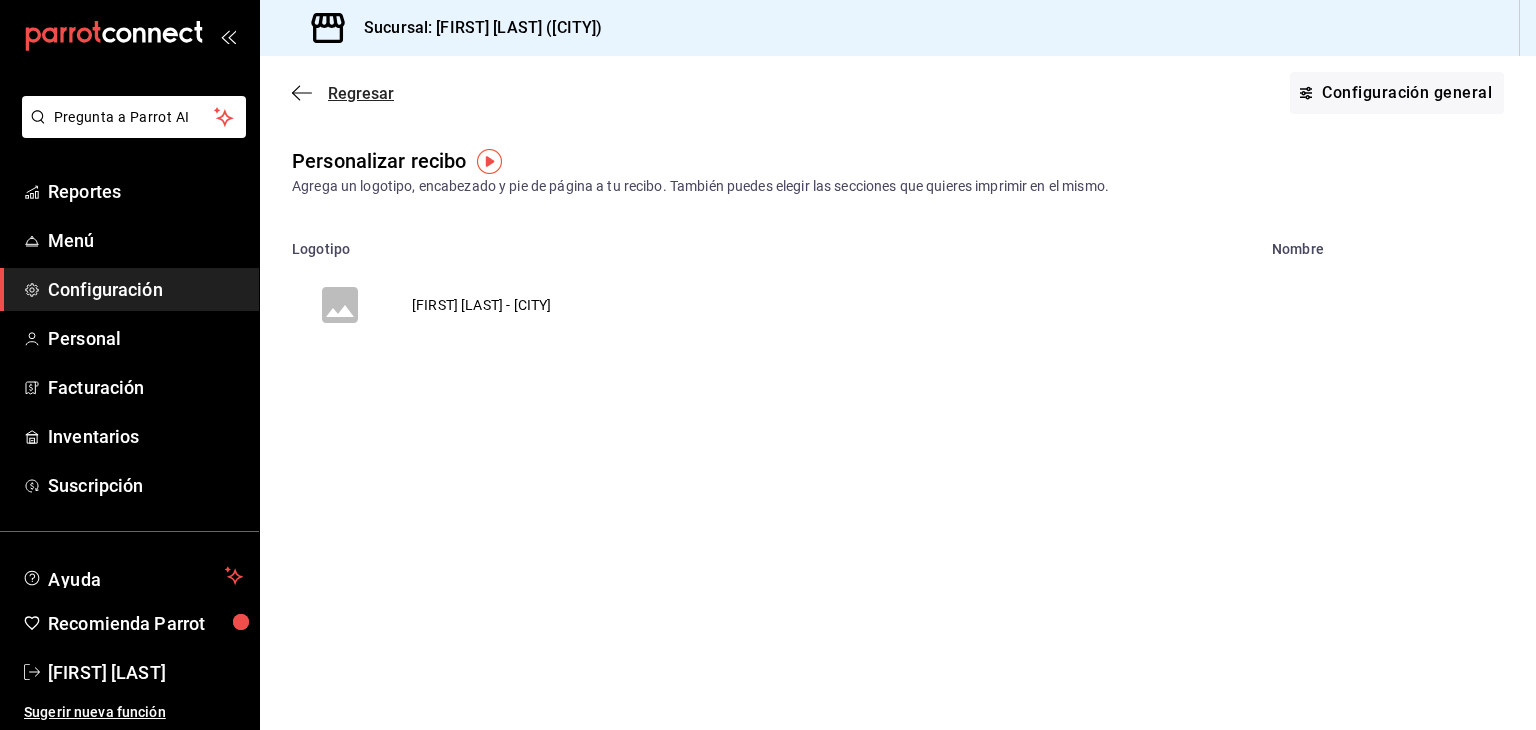 click 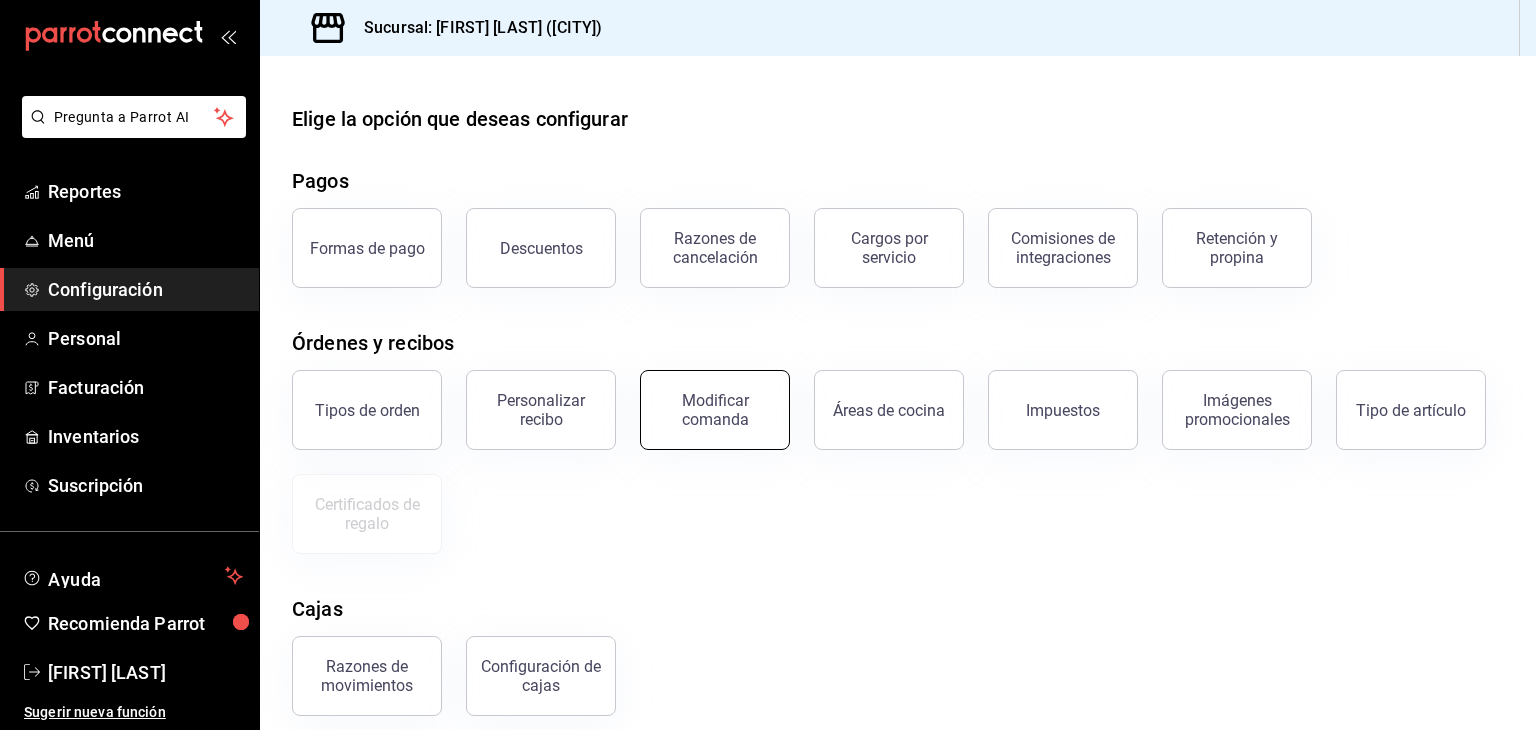click on "Modificar comanda" at bounding box center [715, 410] 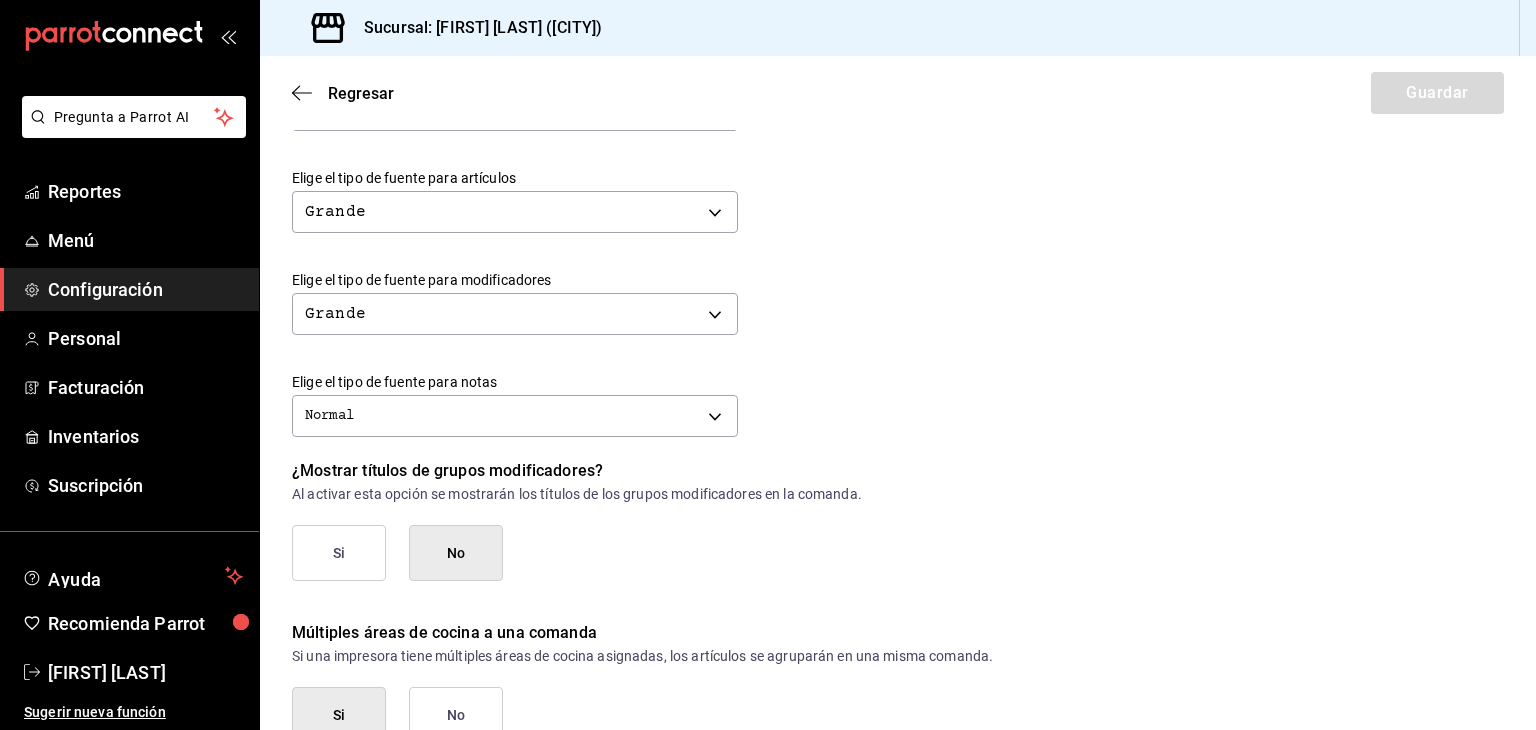 scroll, scrollTop: 868, scrollLeft: 0, axis: vertical 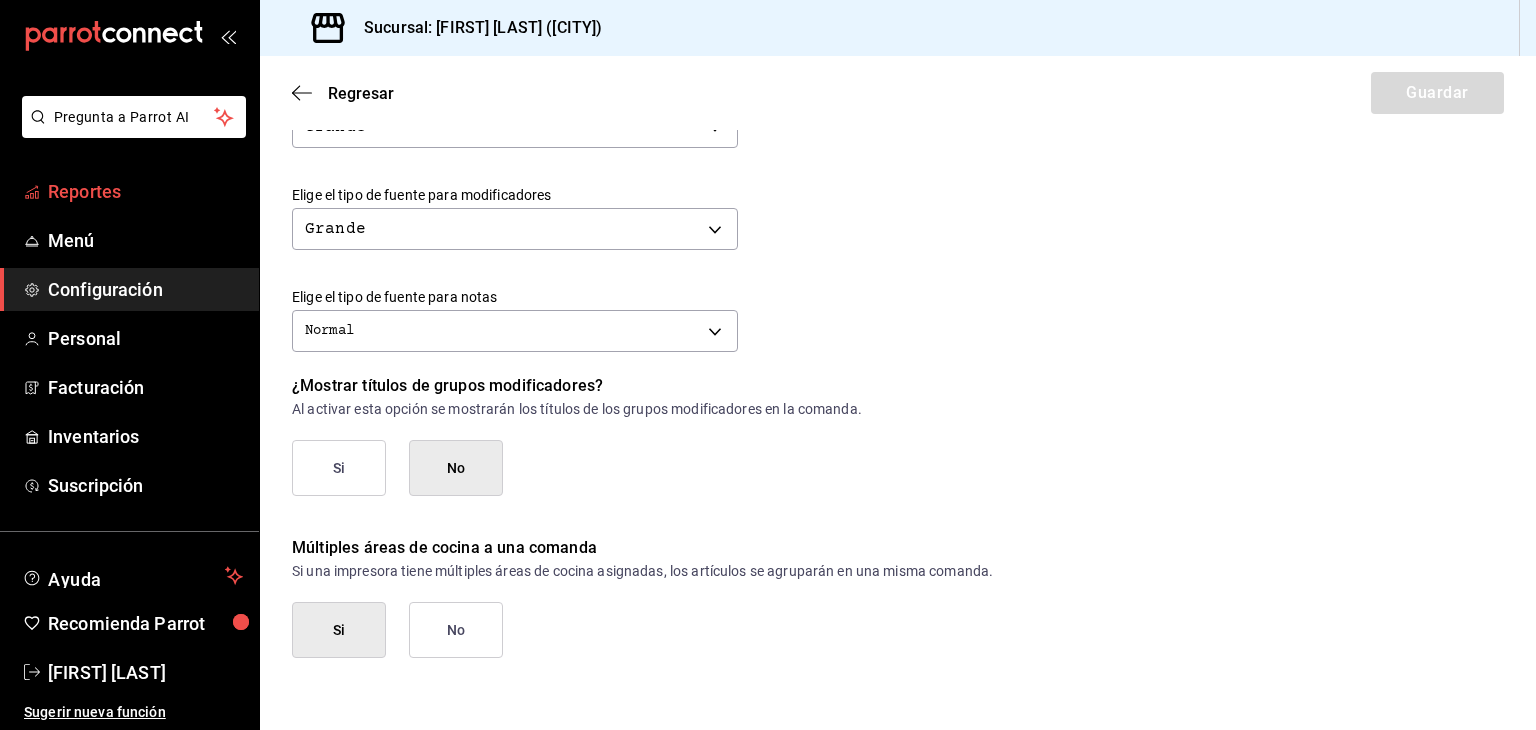 click on "Reportes" at bounding box center [145, 191] 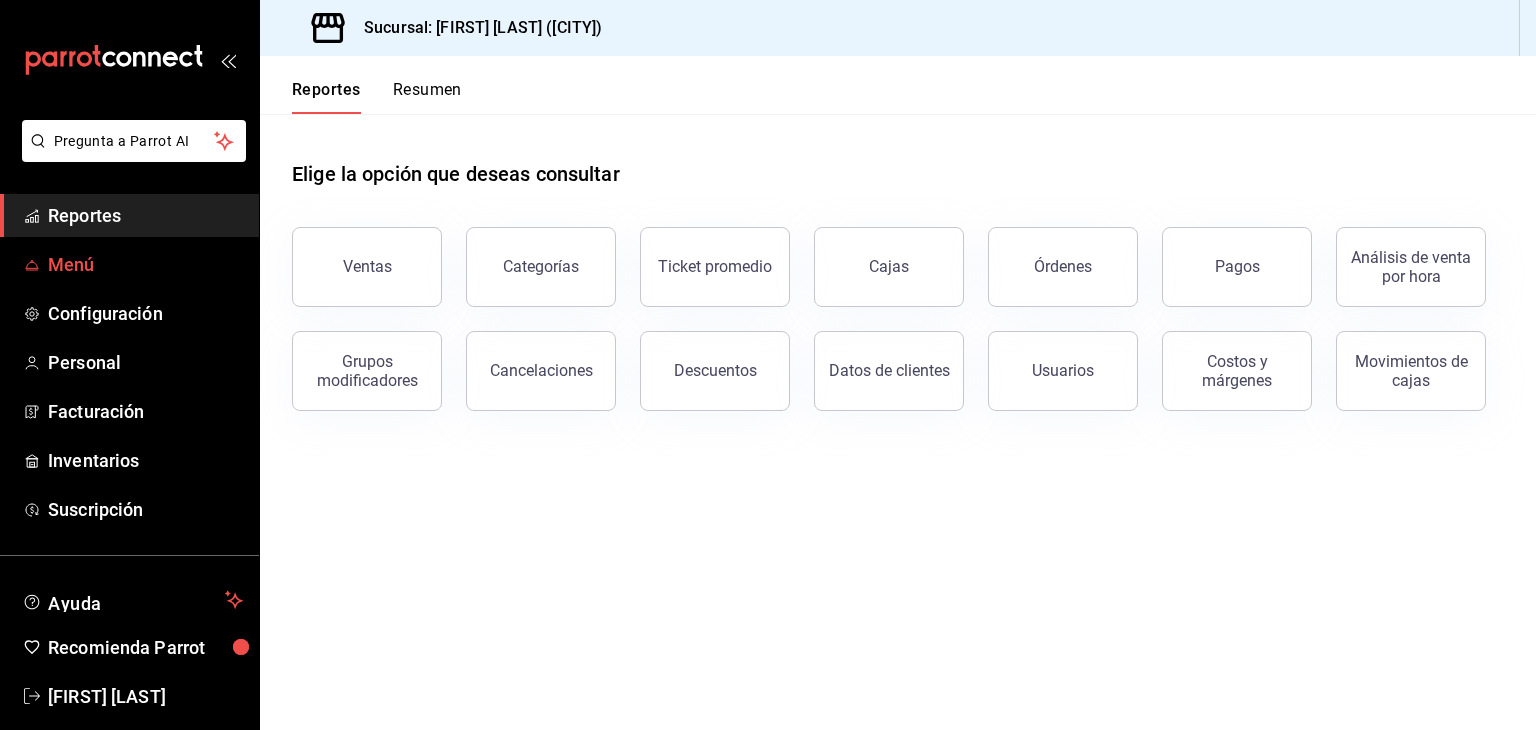 click on "Menú" at bounding box center [145, 264] 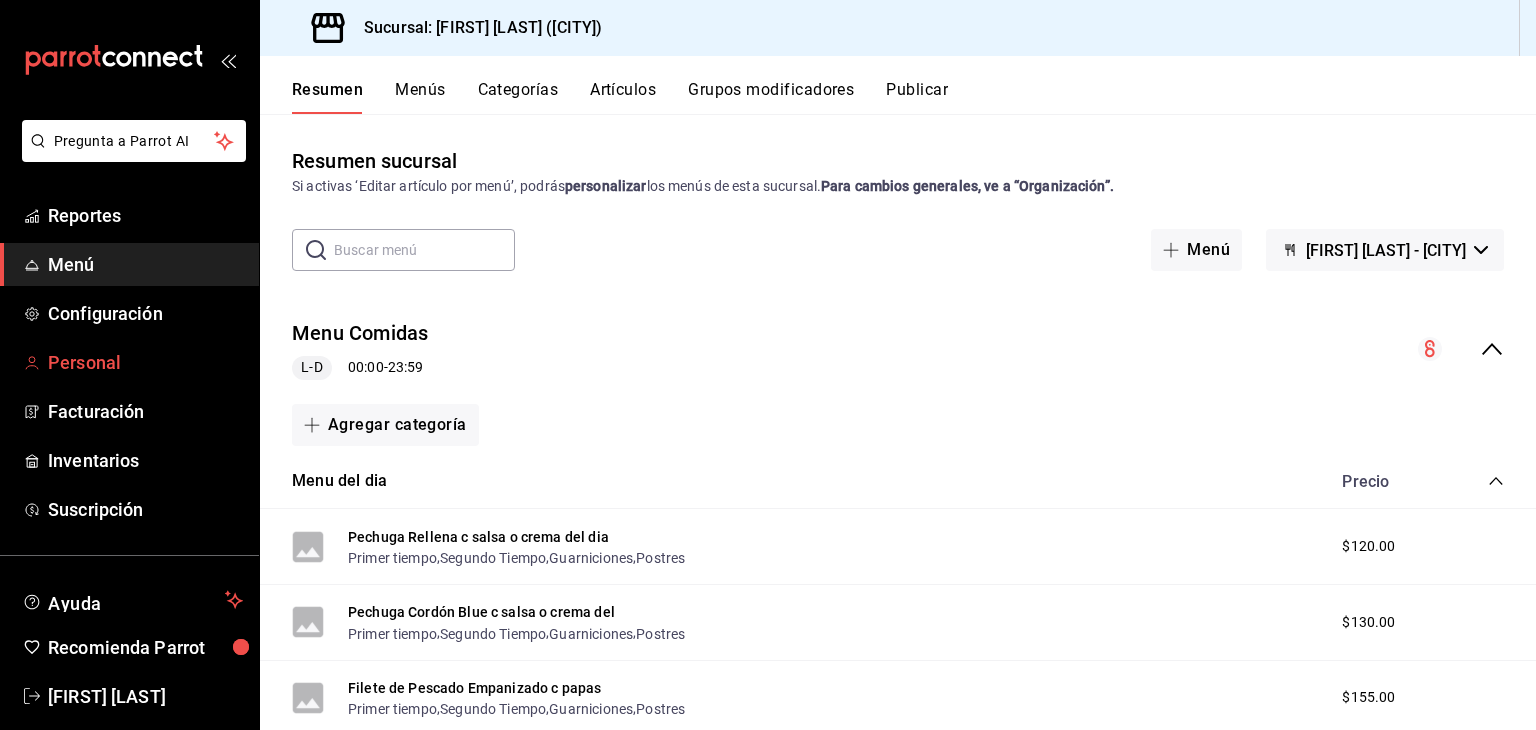 click on "Personal" at bounding box center (145, 362) 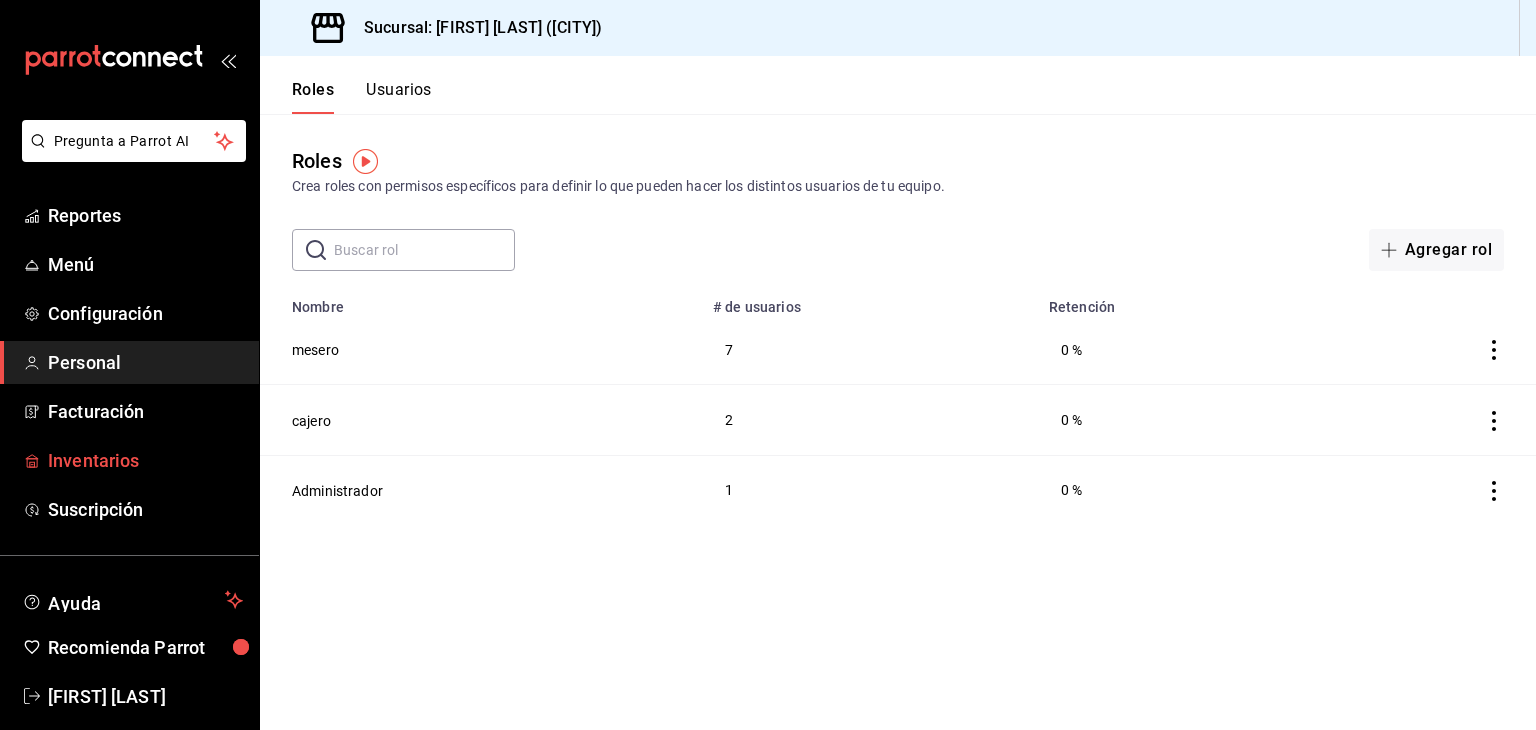 click on "Inventarios" at bounding box center (145, 460) 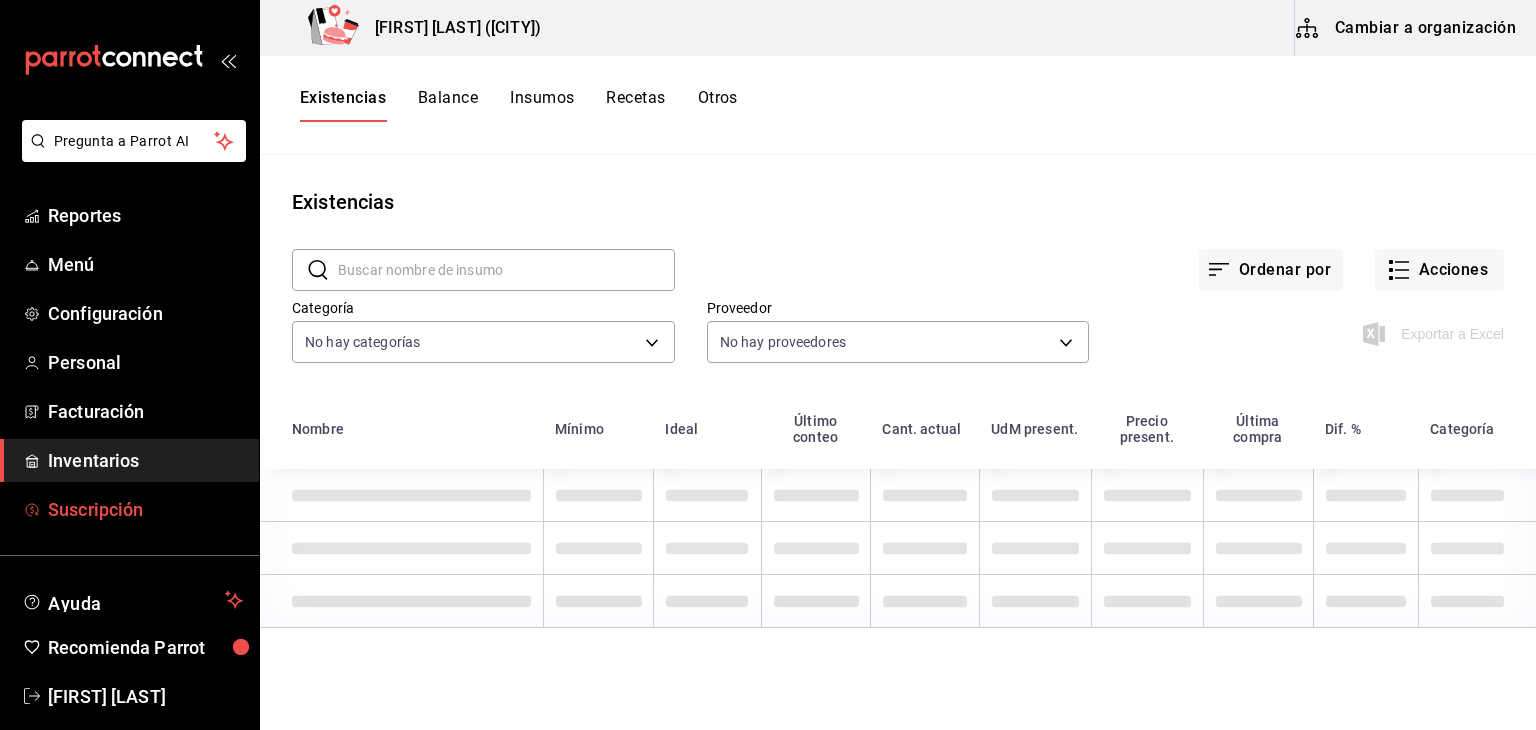 click on "Suscripción" at bounding box center (145, 509) 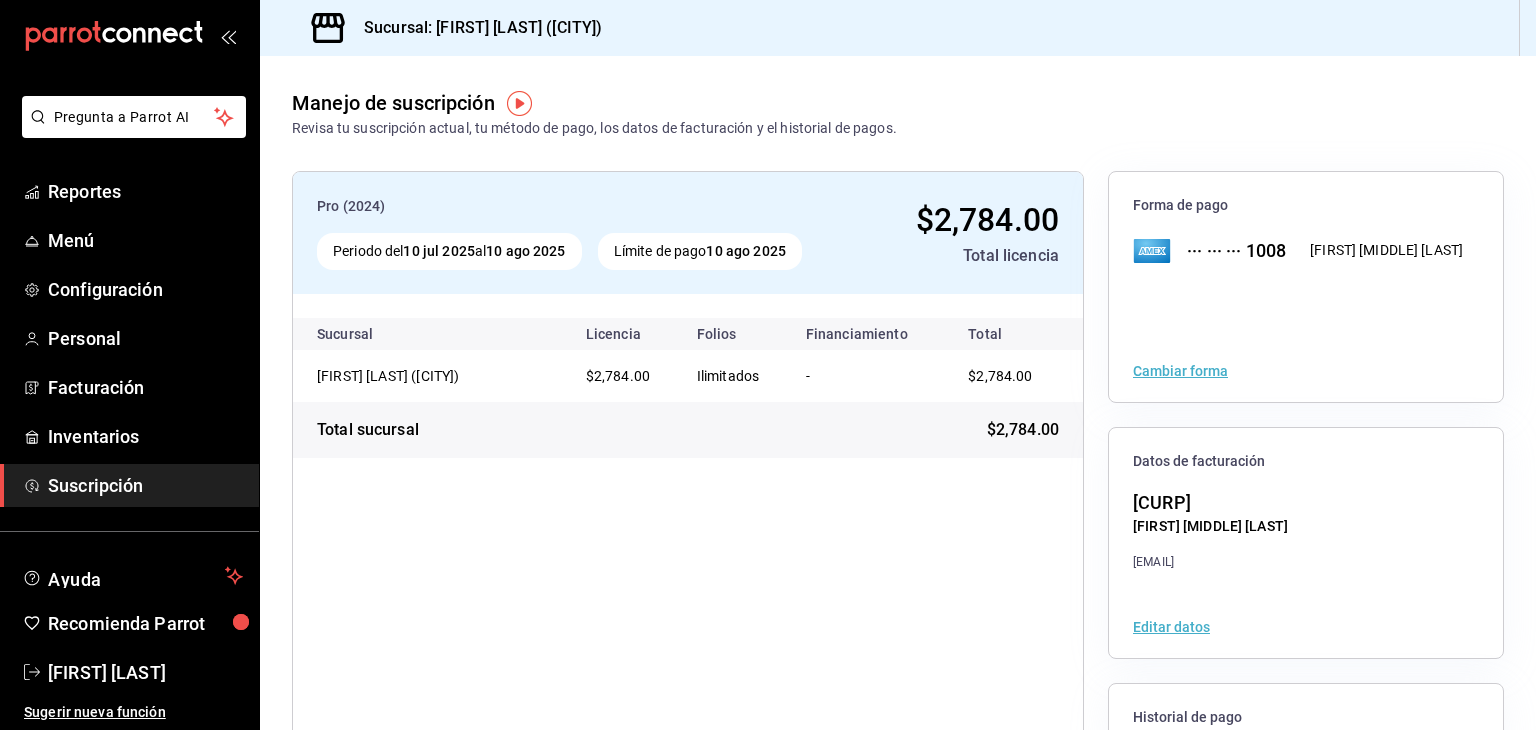 scroll, scrollTop: 0, scrollLeft: 0, axis: both 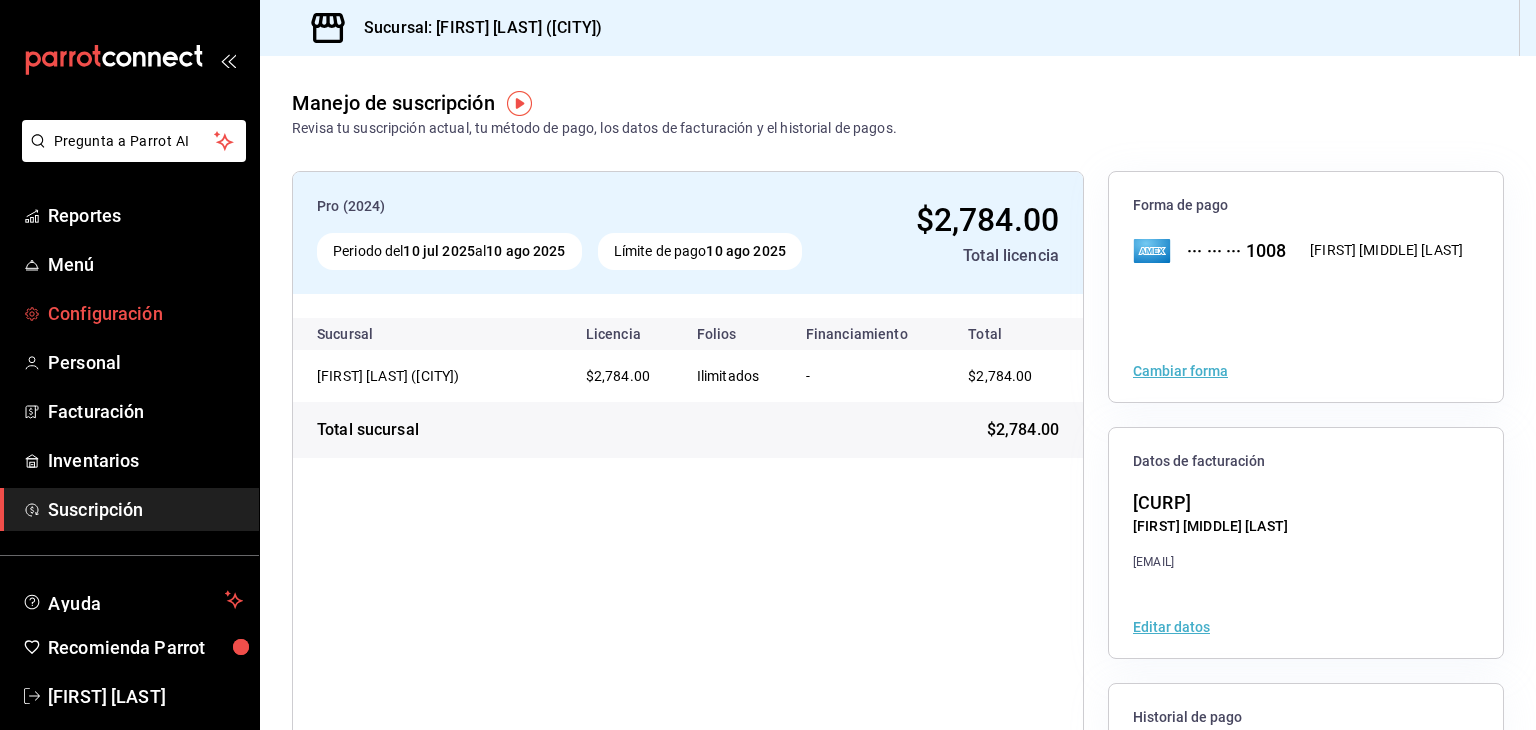 click on "Configuración" at bounding box center (145, 313) 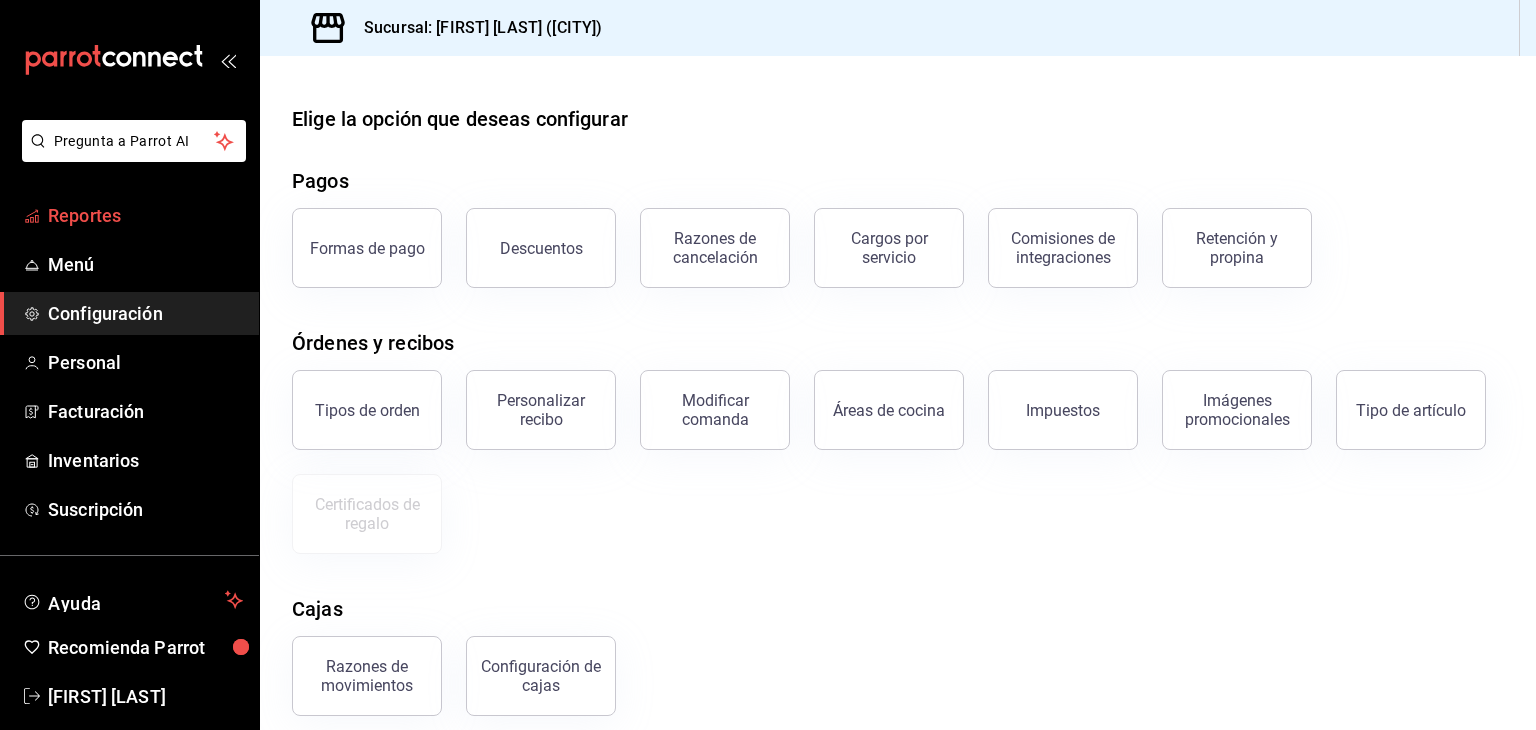 click on "Reportes" at bounding box center [145, 215] 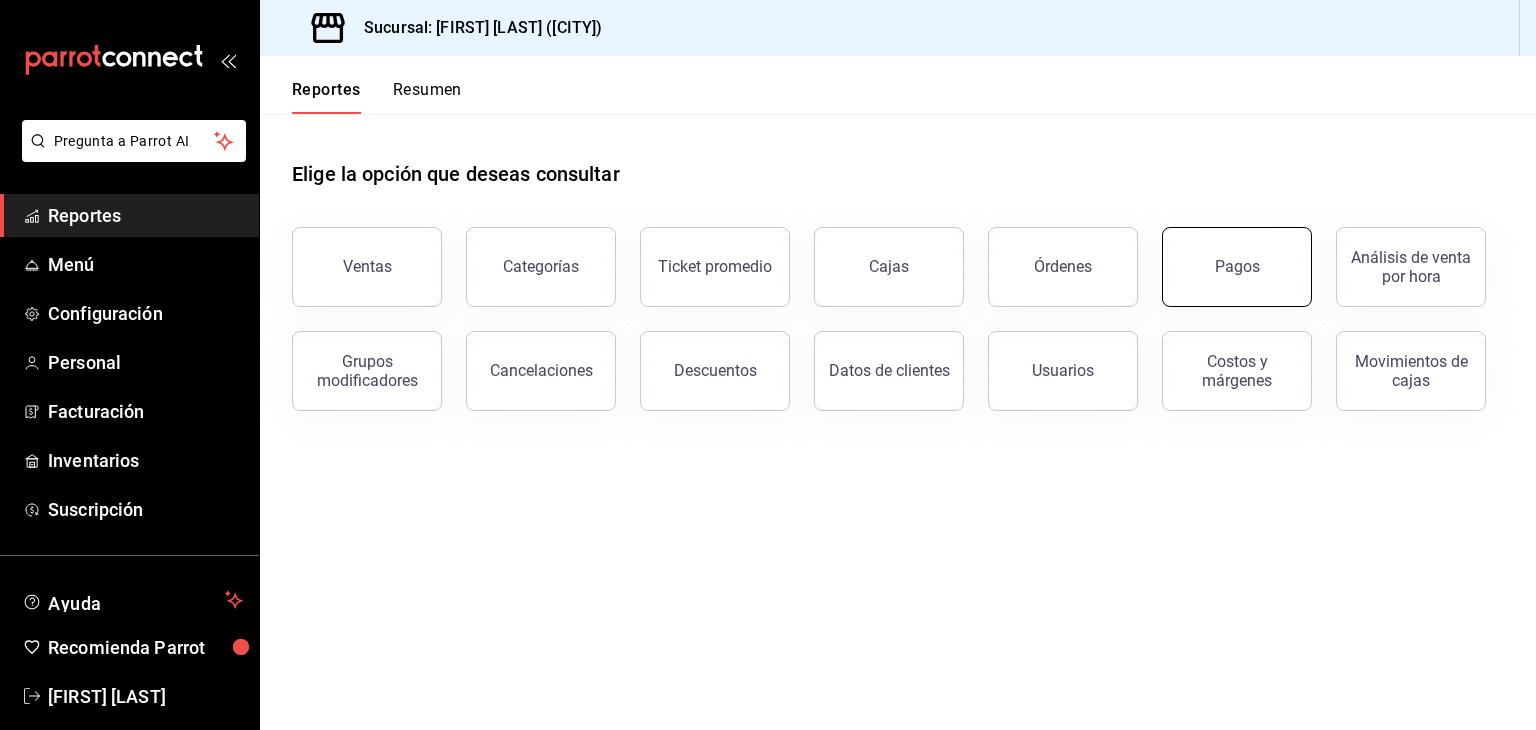 click on "Pagos" at bounding box center [1237, 267] 